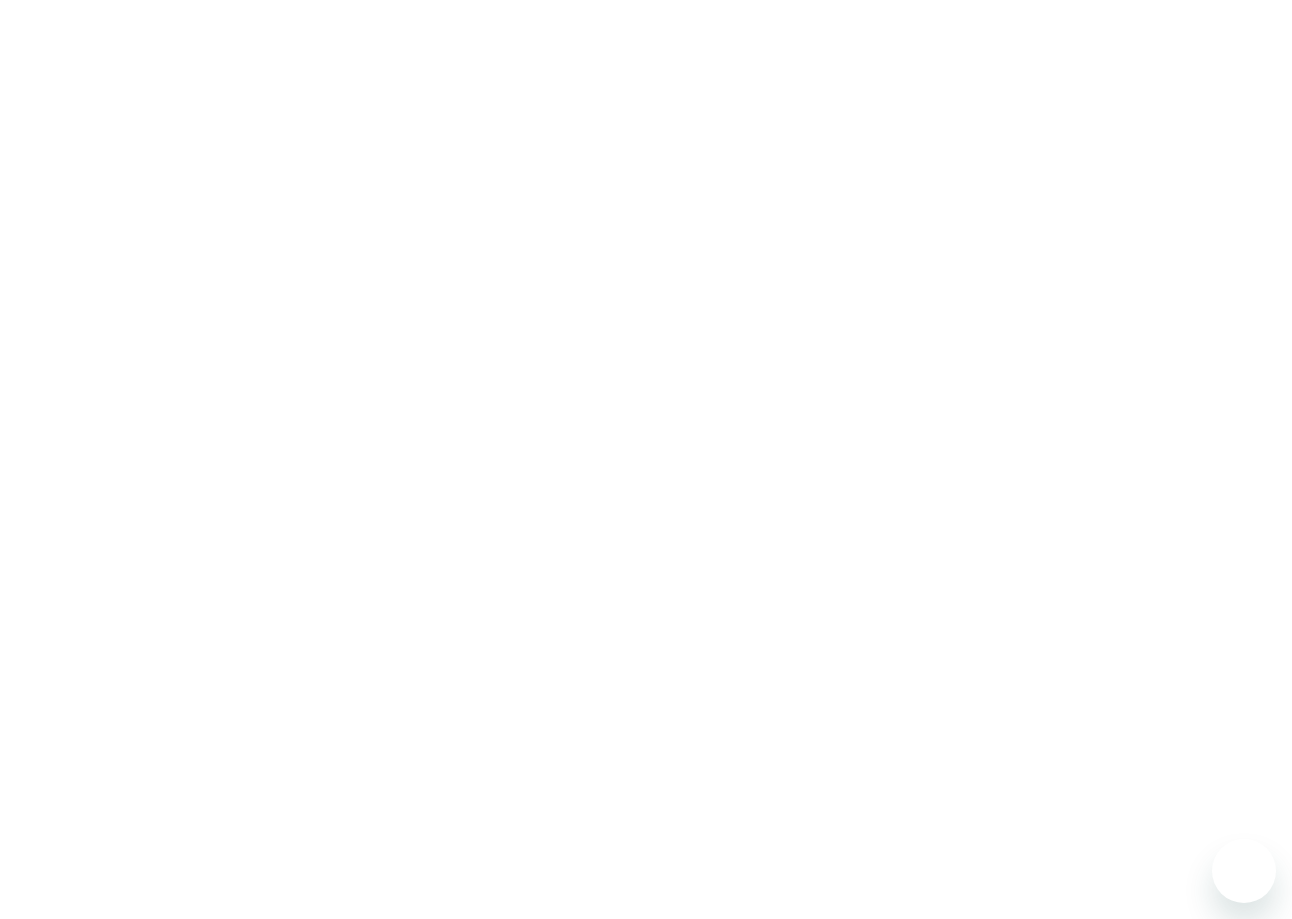 scroll, scrollTop: 0, scrollLeft: 0, axis: both 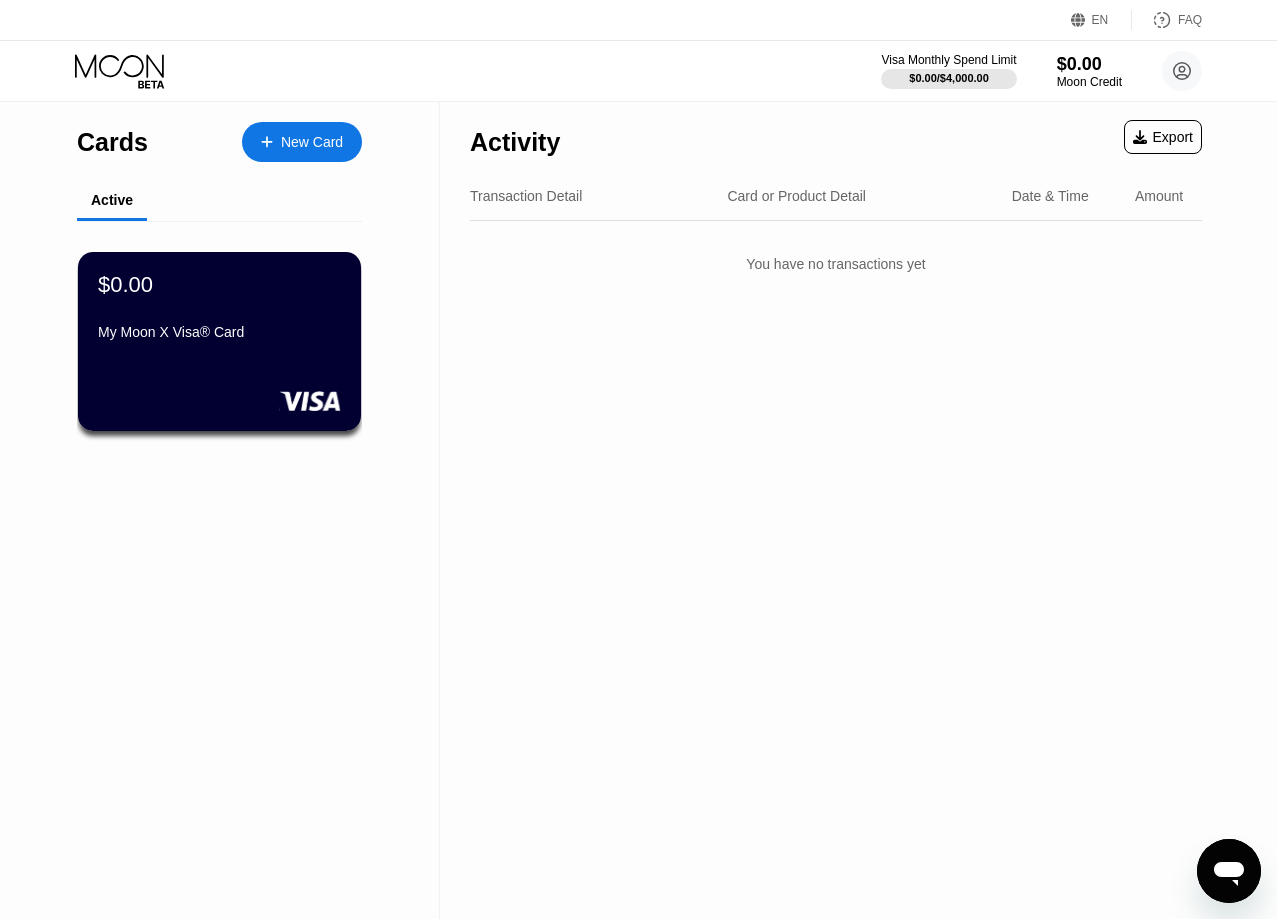 click on "Activity Export Transaction Detail Card or Product Detail Date & Time Amount You have no transactions yet" at bounding box center [836, 510] 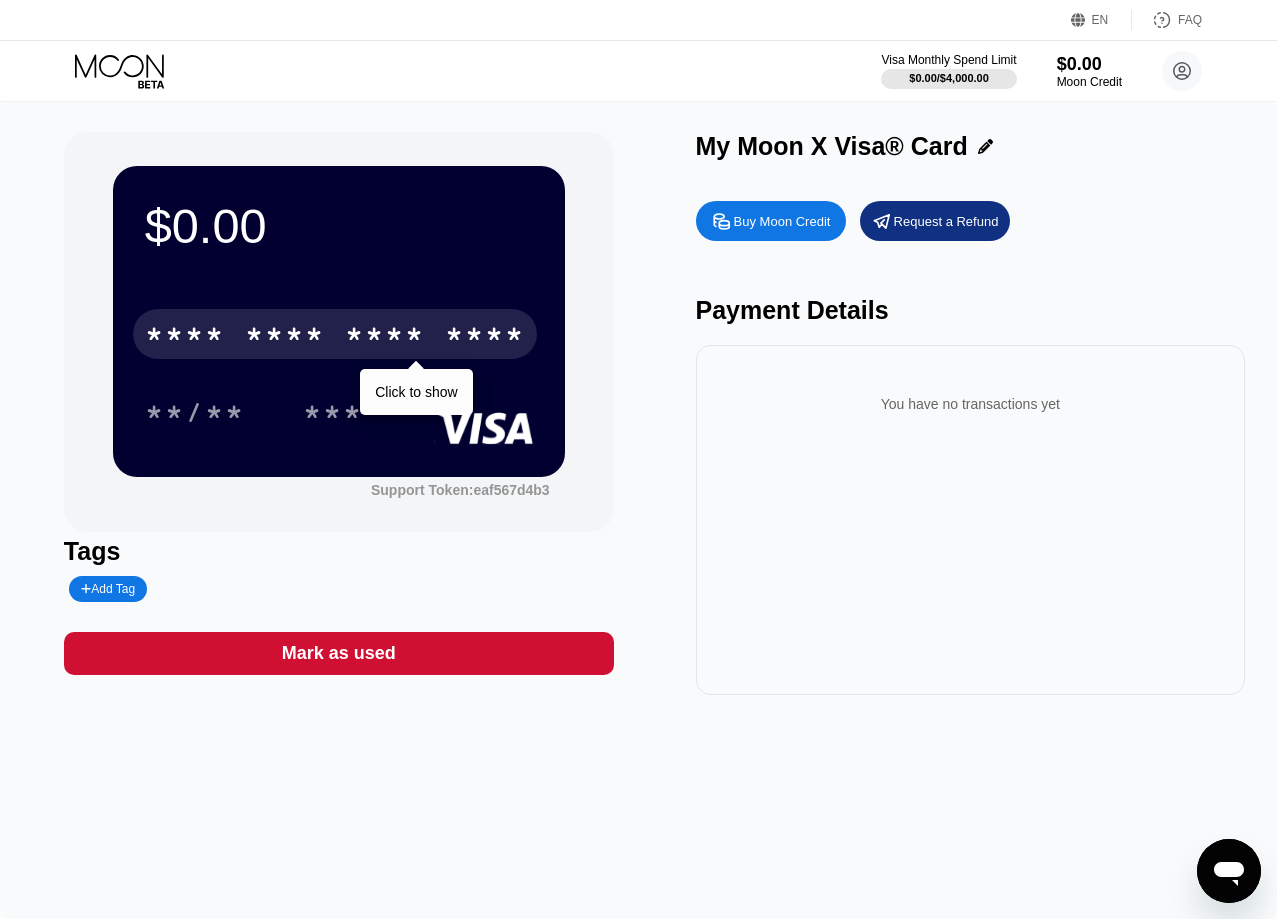 click on "****" at bounding box center (485, 337) 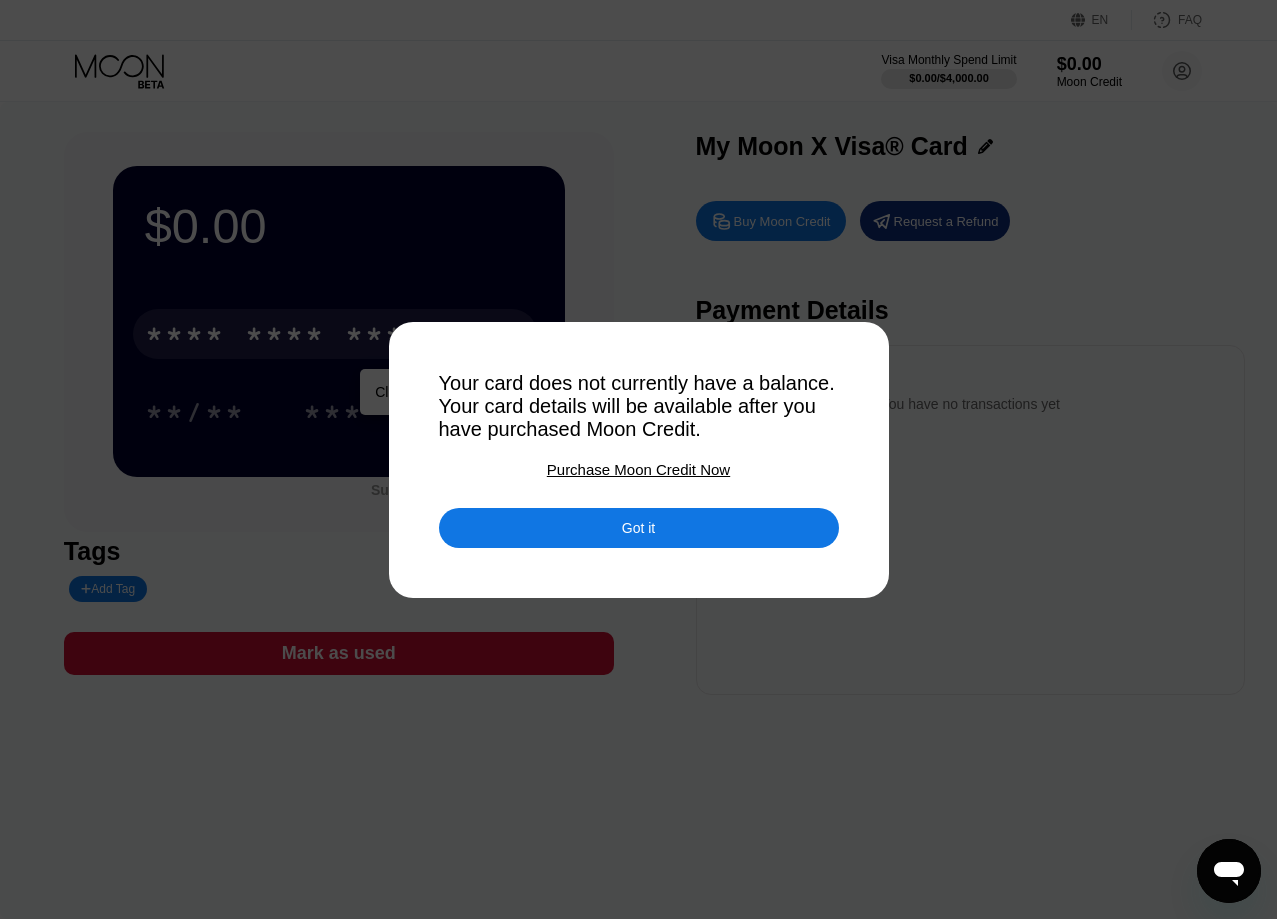 click at bounding box center (646, 459) 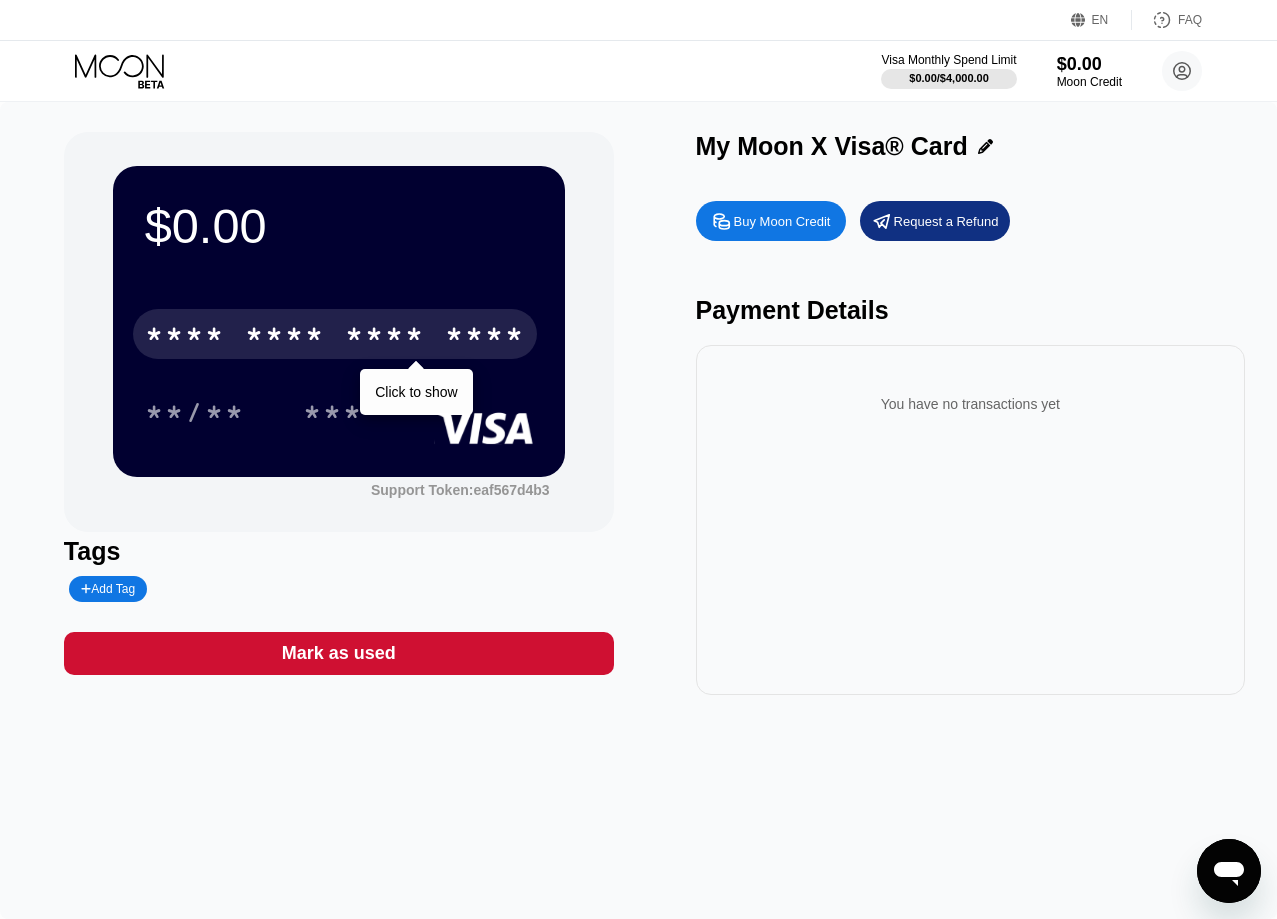 click on "Buy Moon Credit" at bounding box center (782, 221) 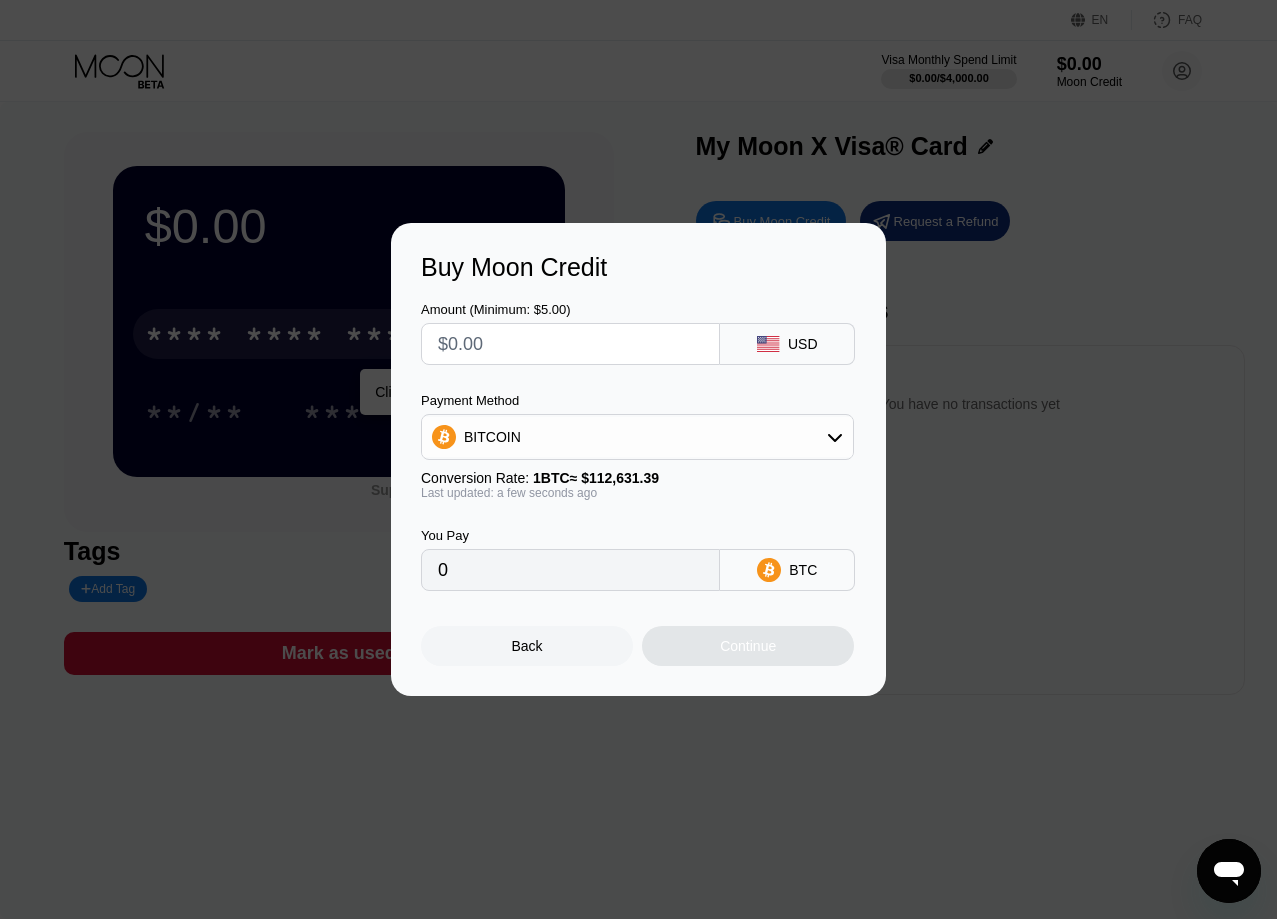 click on "BITCOIN" at bounding box center [637, 437] 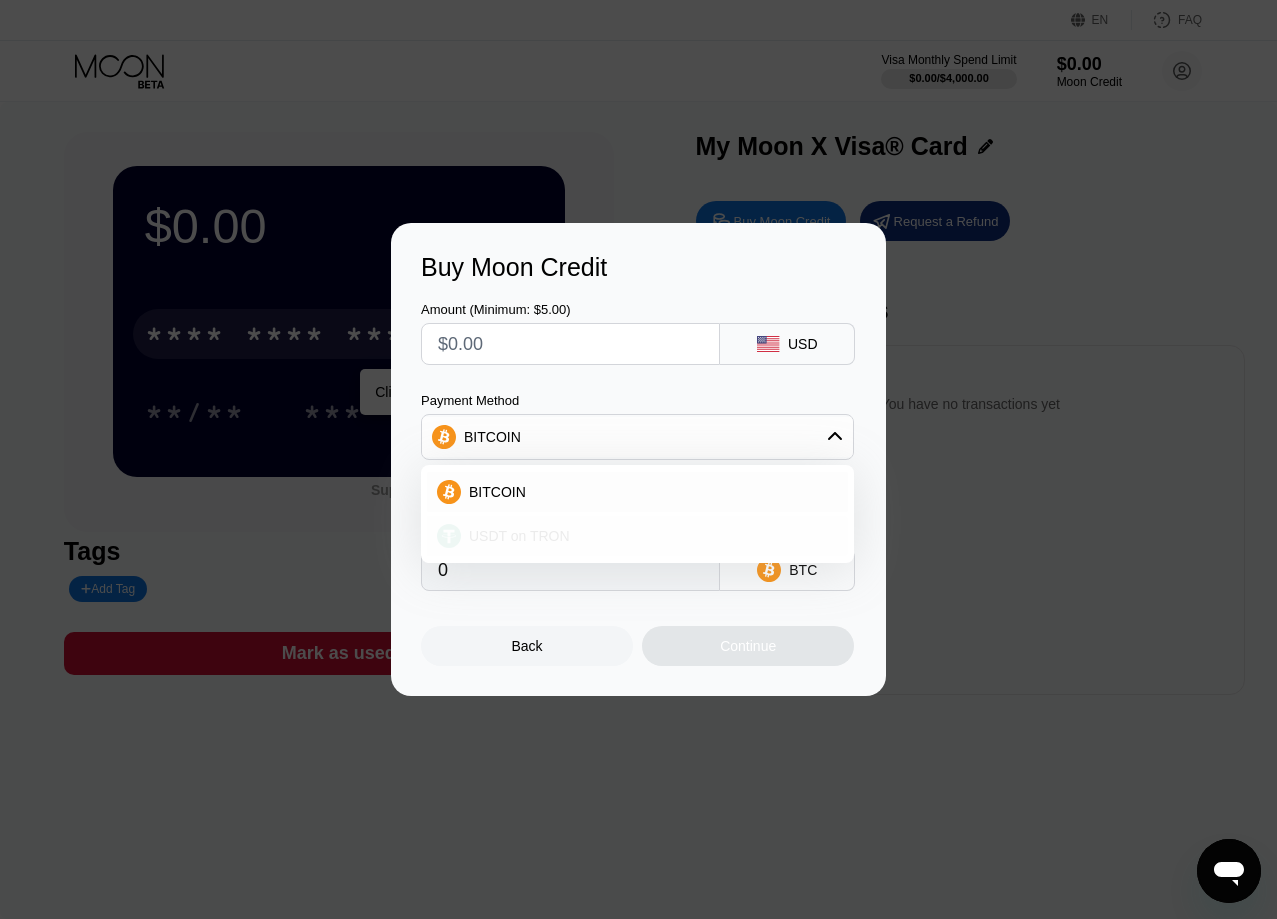 click on "USDT on TRON" at bounding box center [649, 536] 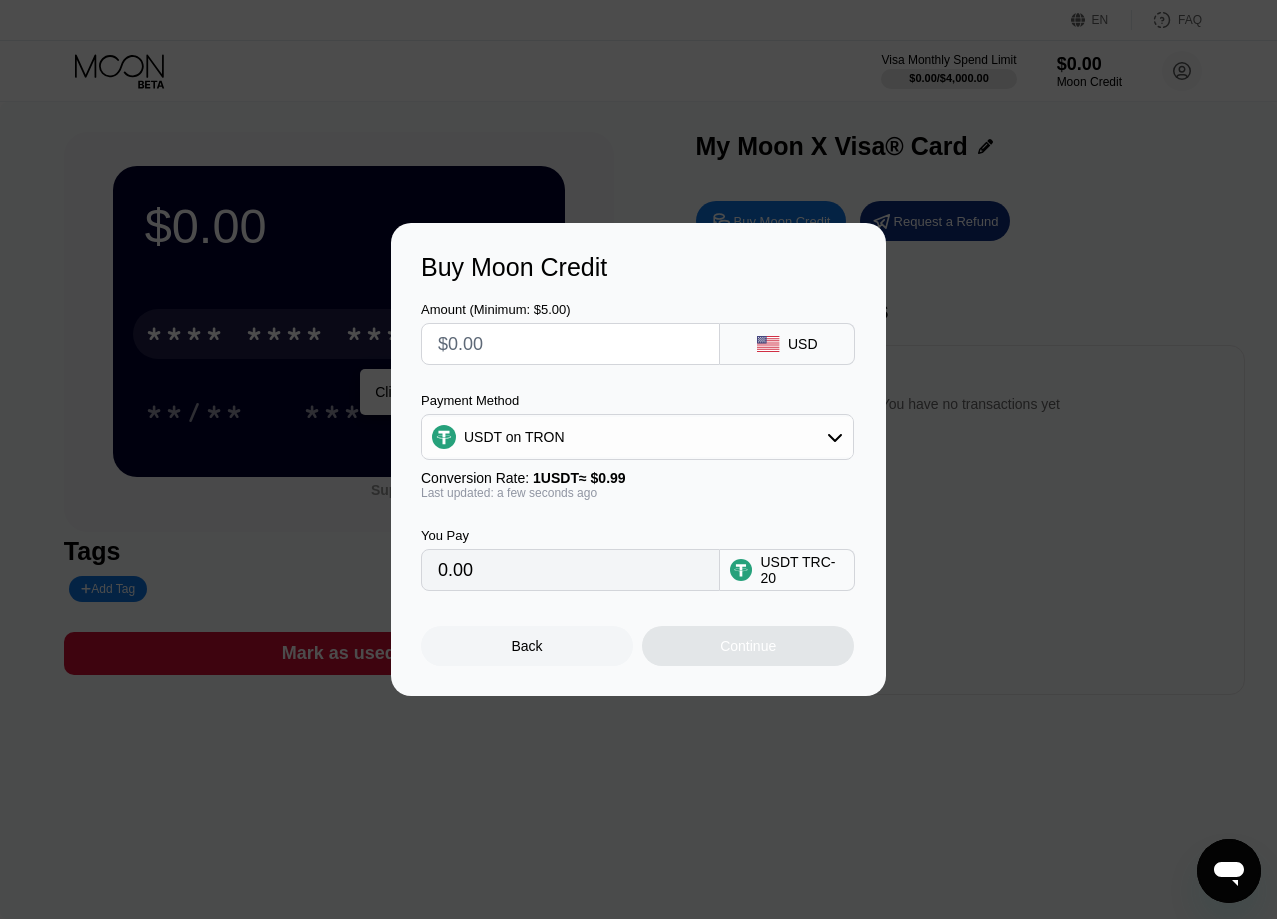 click on "0.00" at bounding box center [570, 570] 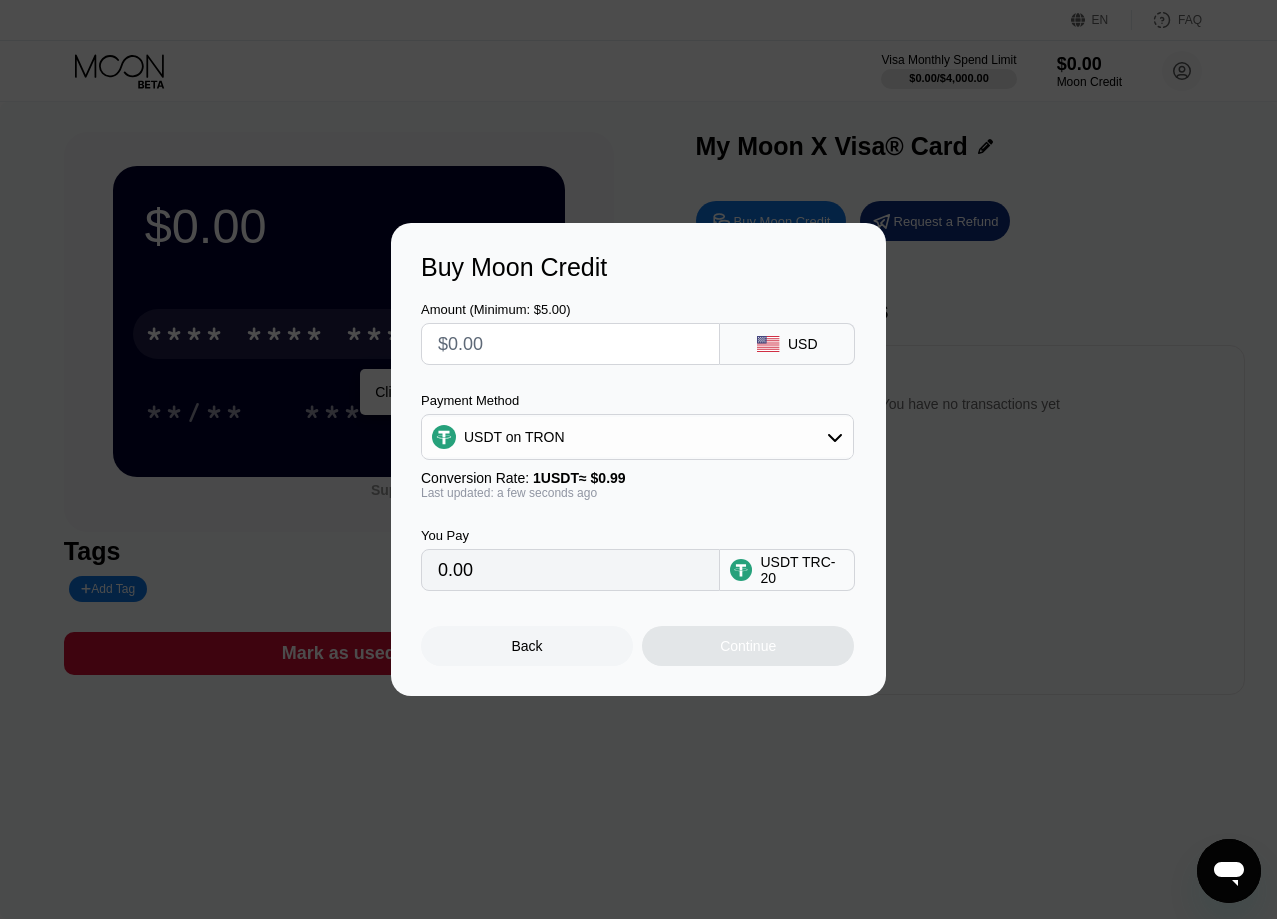 click at bounding box center [570, 344] 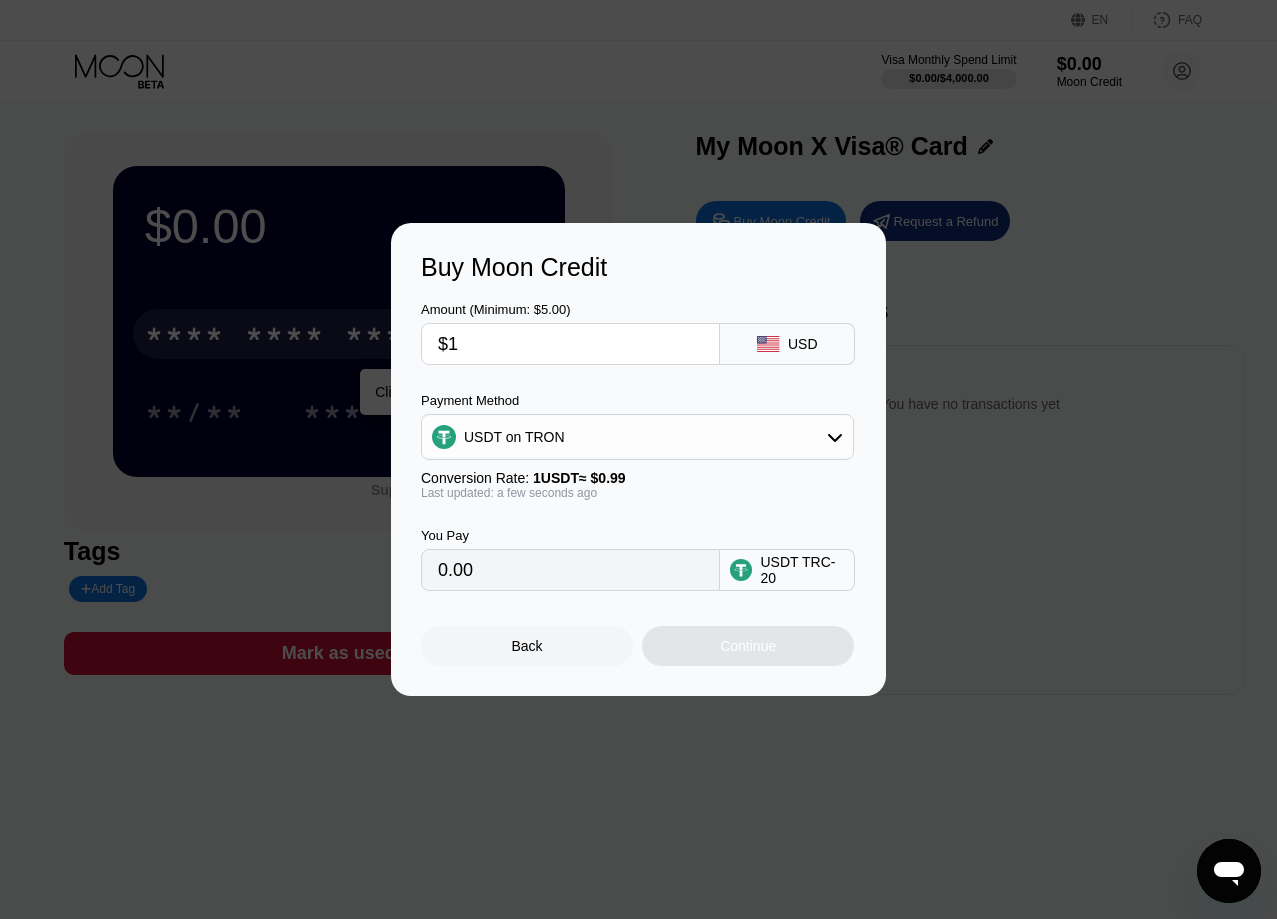 type on "1.01" 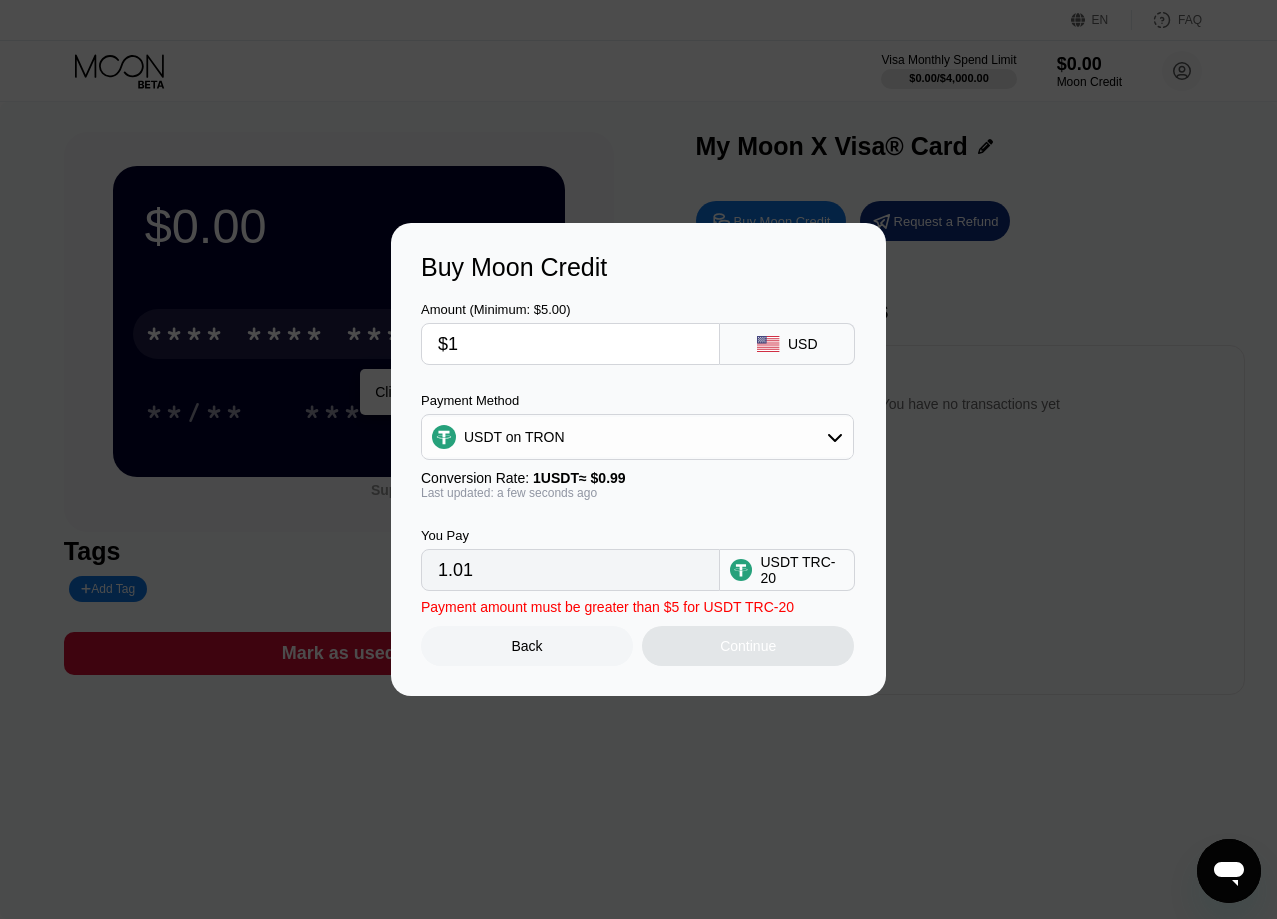 type 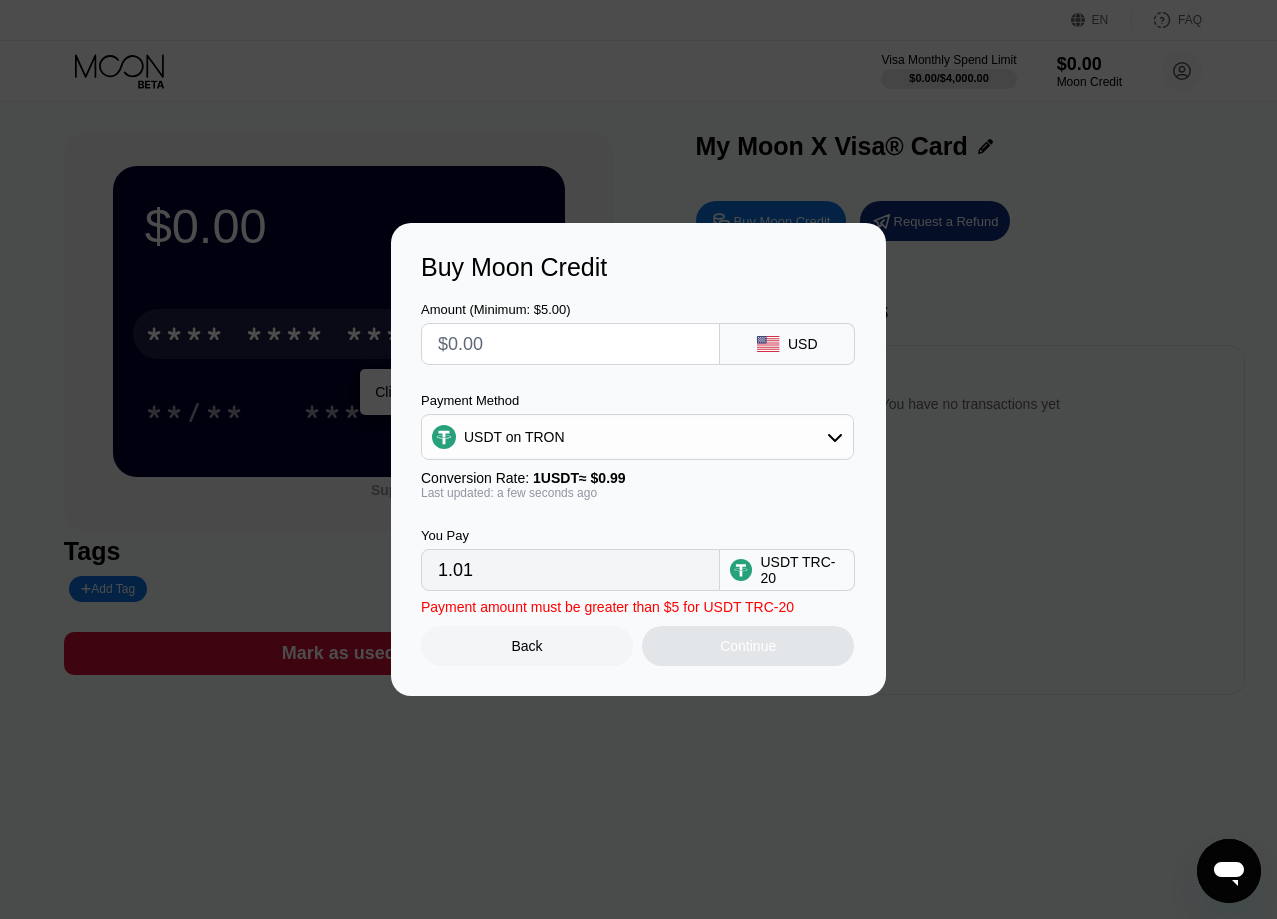 type on "0.00" 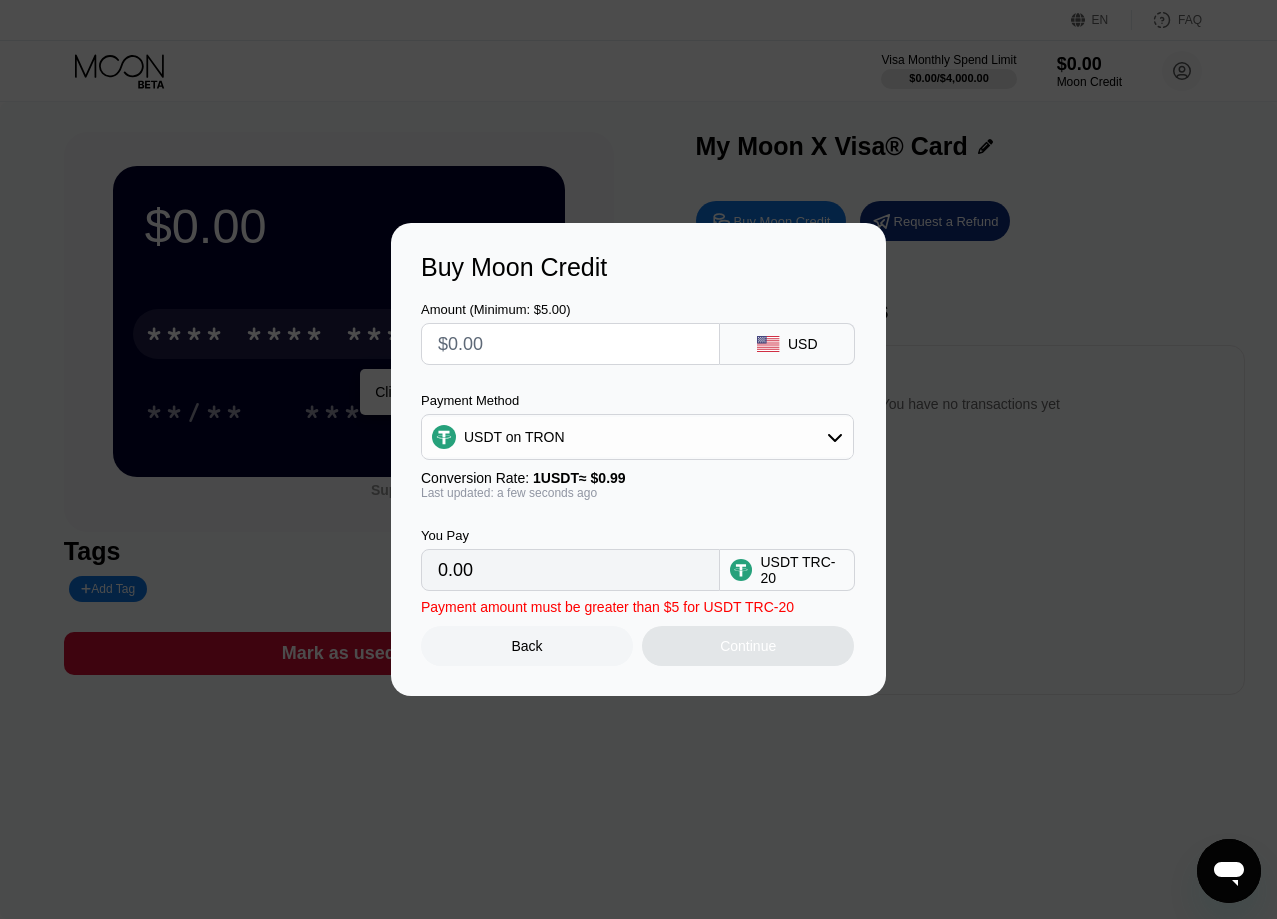 type on "$5" 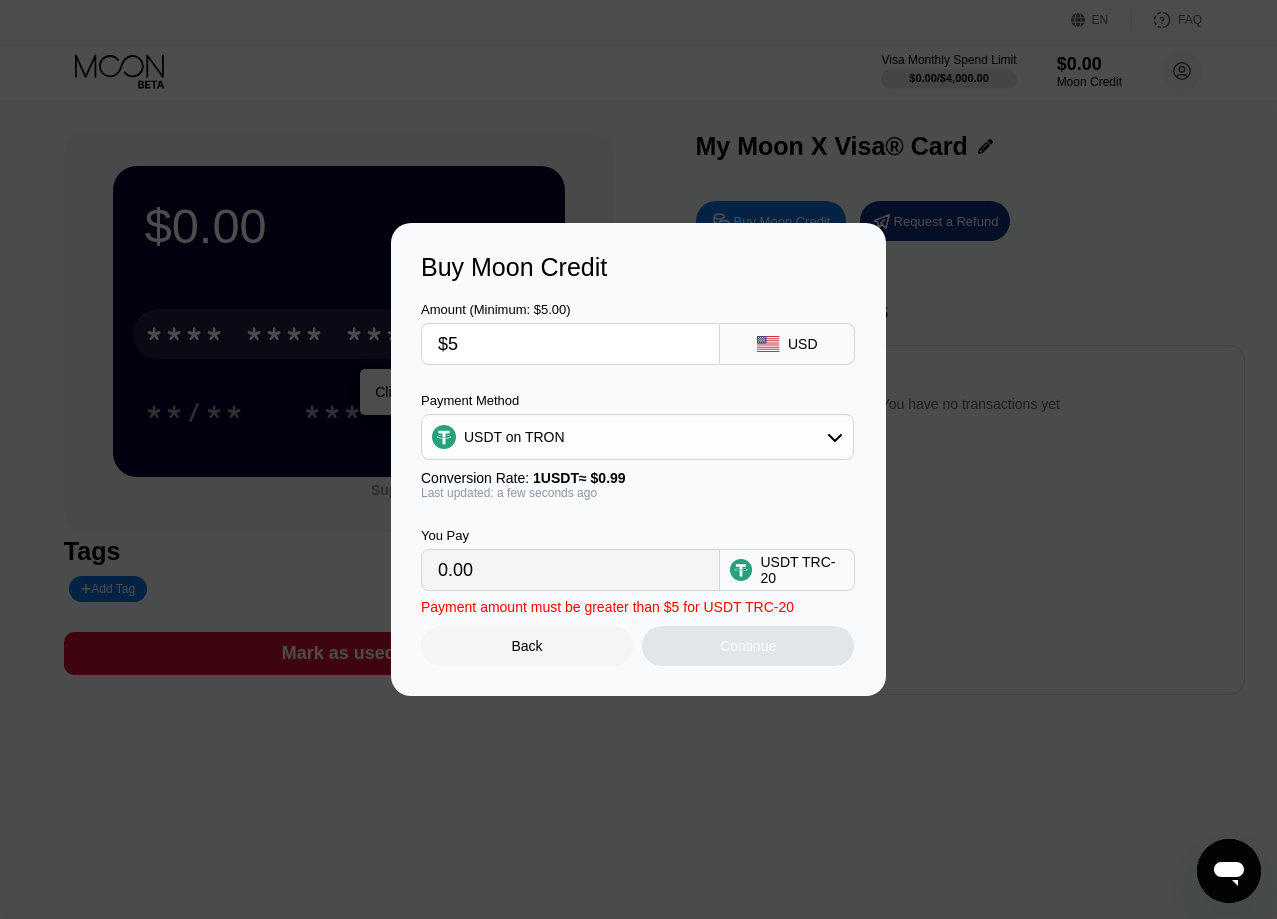 type on "5.05" 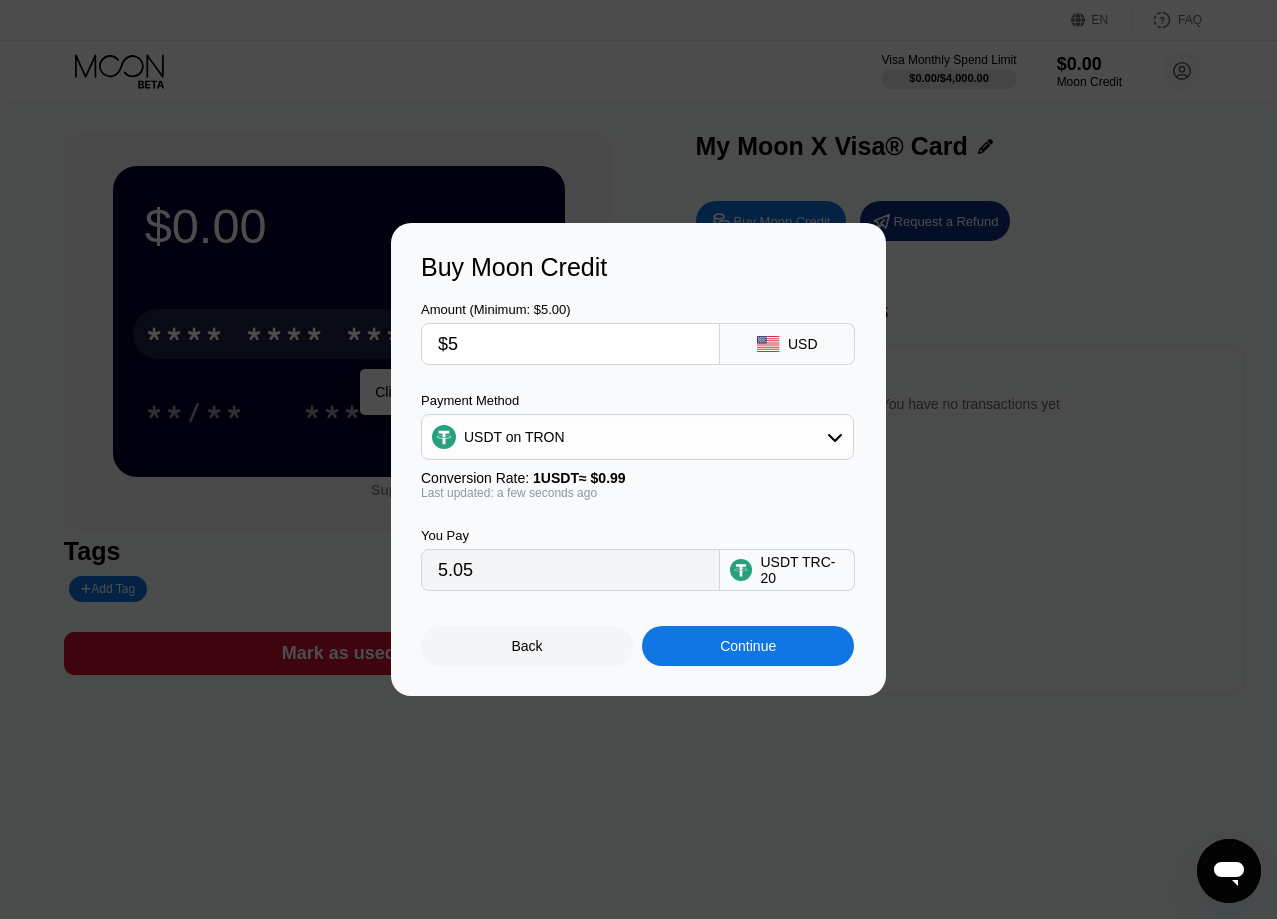 type on "$5" 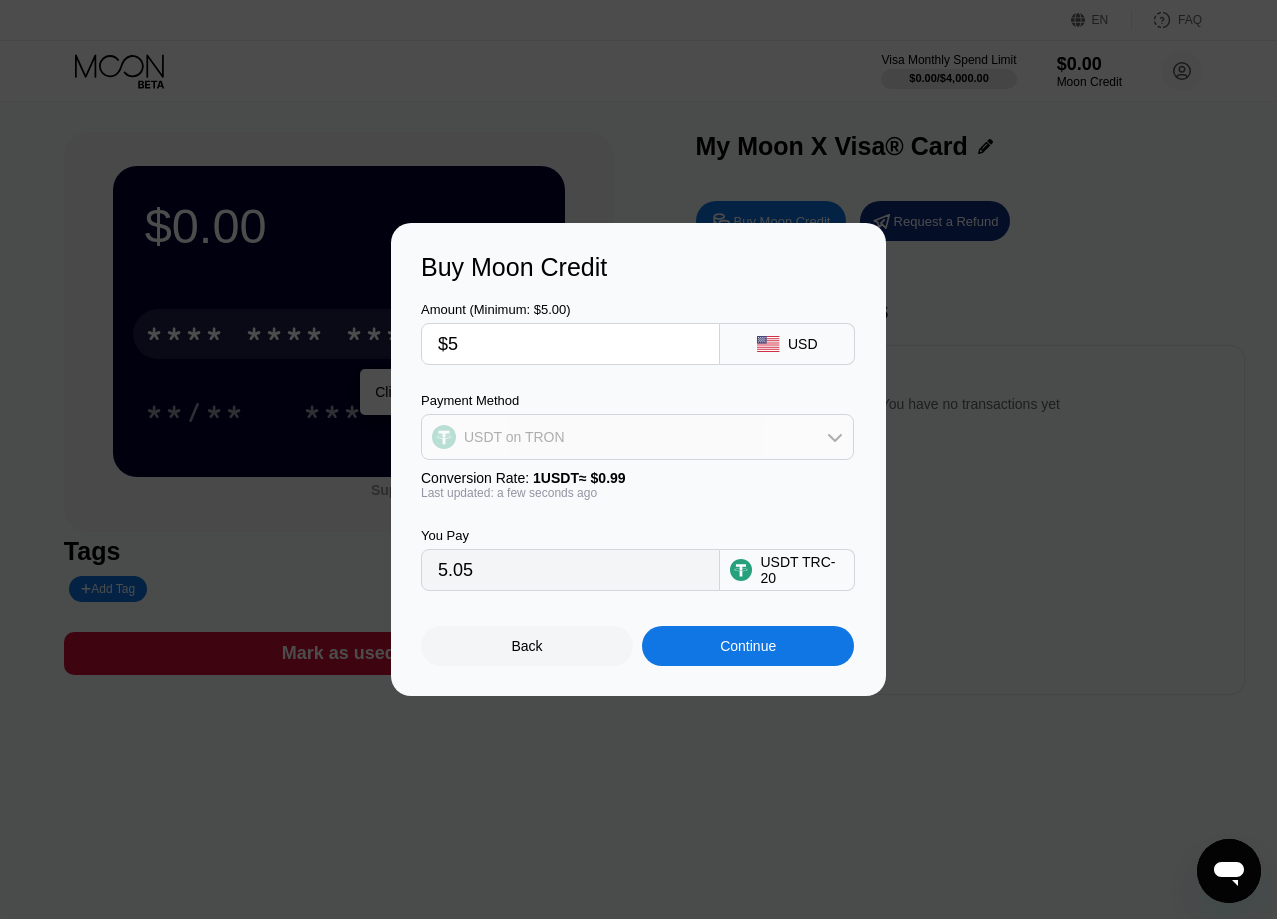 click on "USDT on TRON" at bounding box center (637, 437) 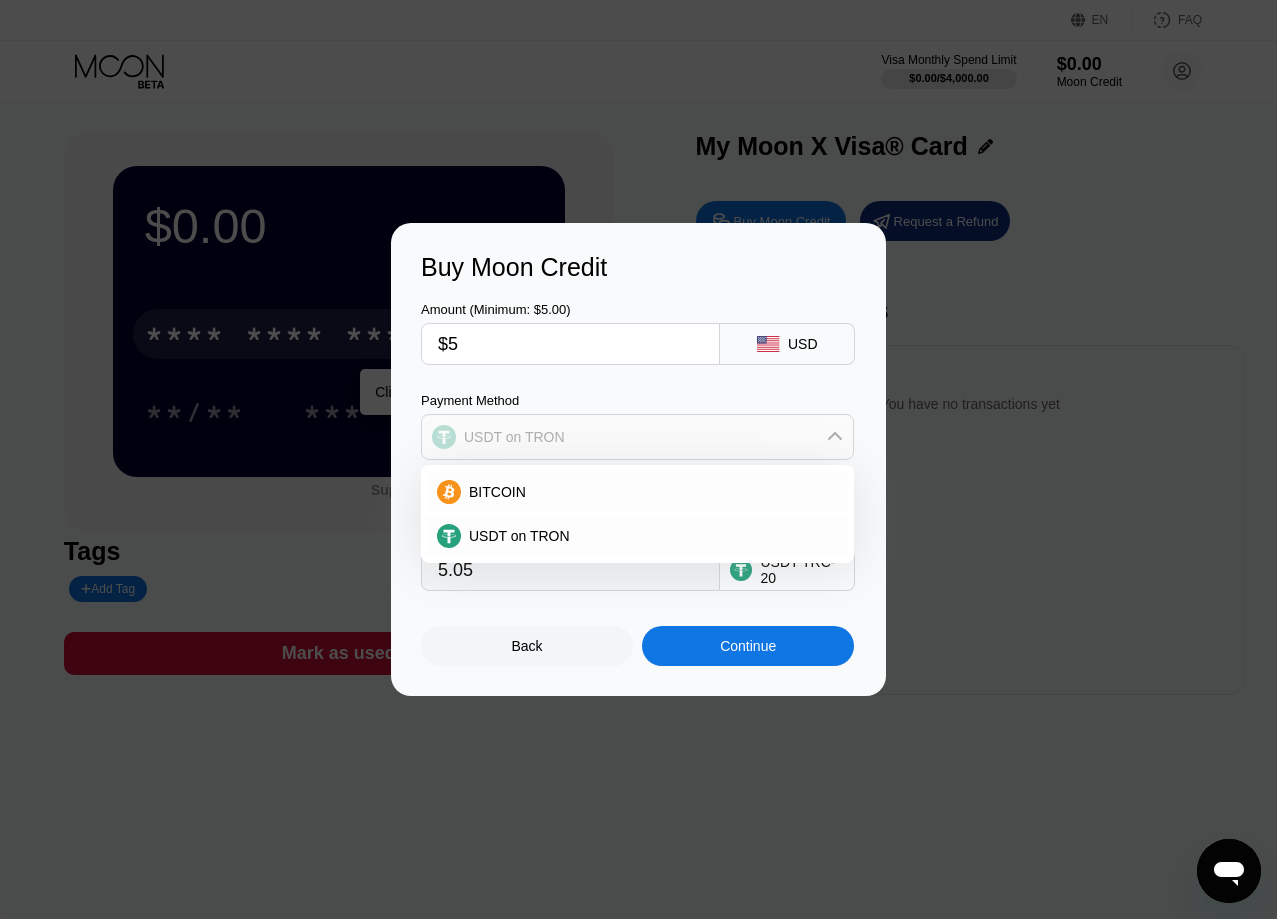 click on "USDT on TRON" at bounding box center [637, 437] 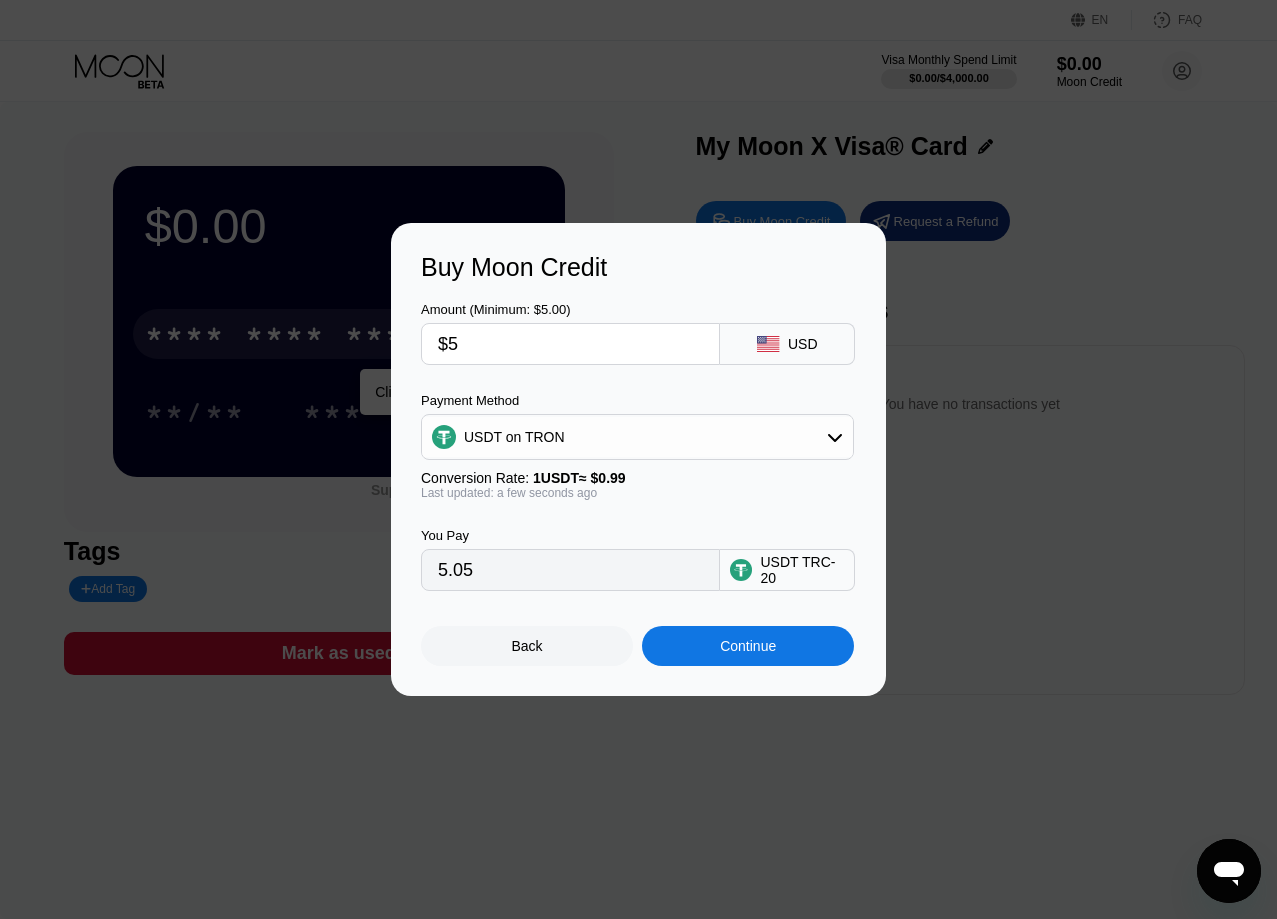 click on "You Pay 5.05 USDT TRC-20" at bounding box center (638, 545) 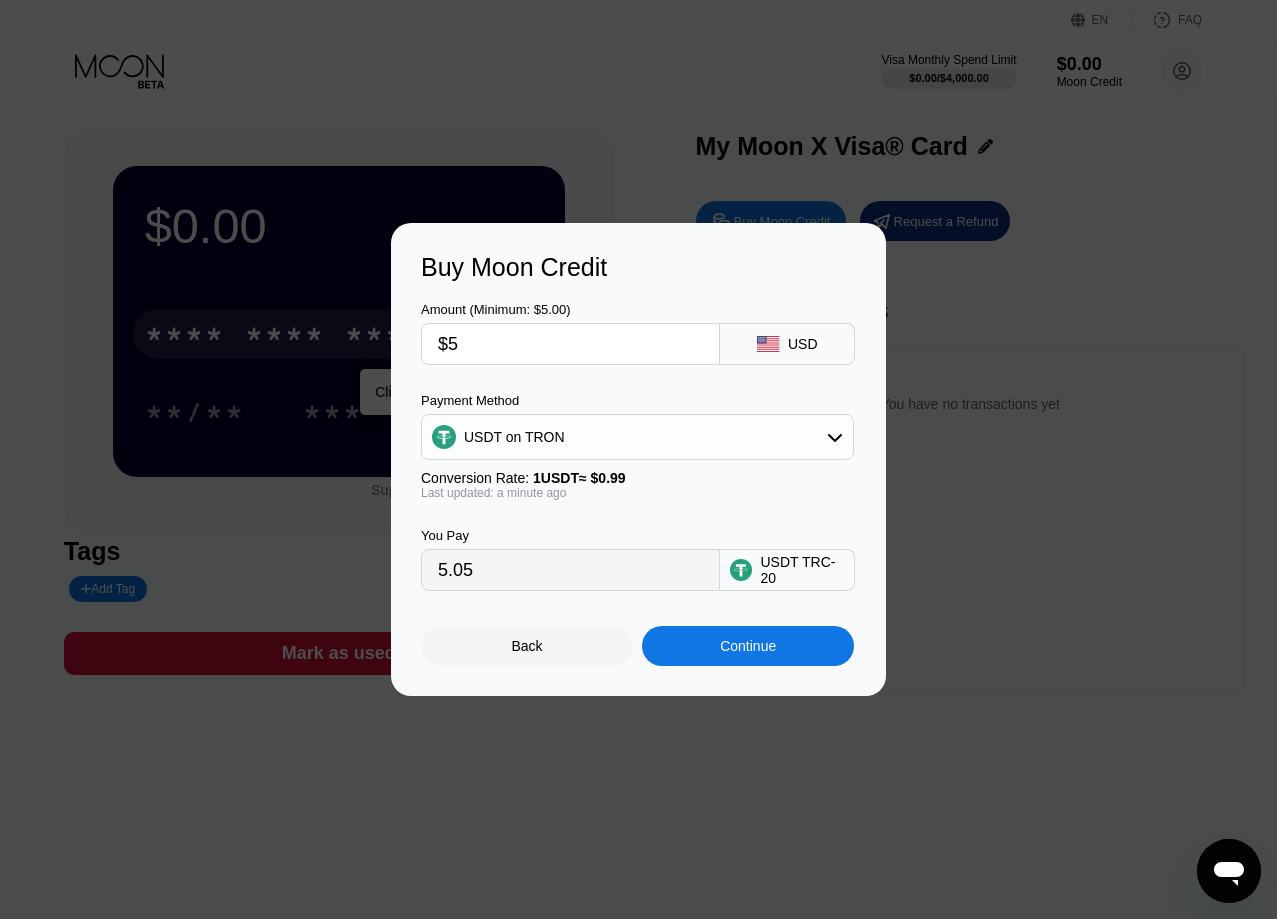 click on "Buy Moon Credit" at bounding box center (638, 267) 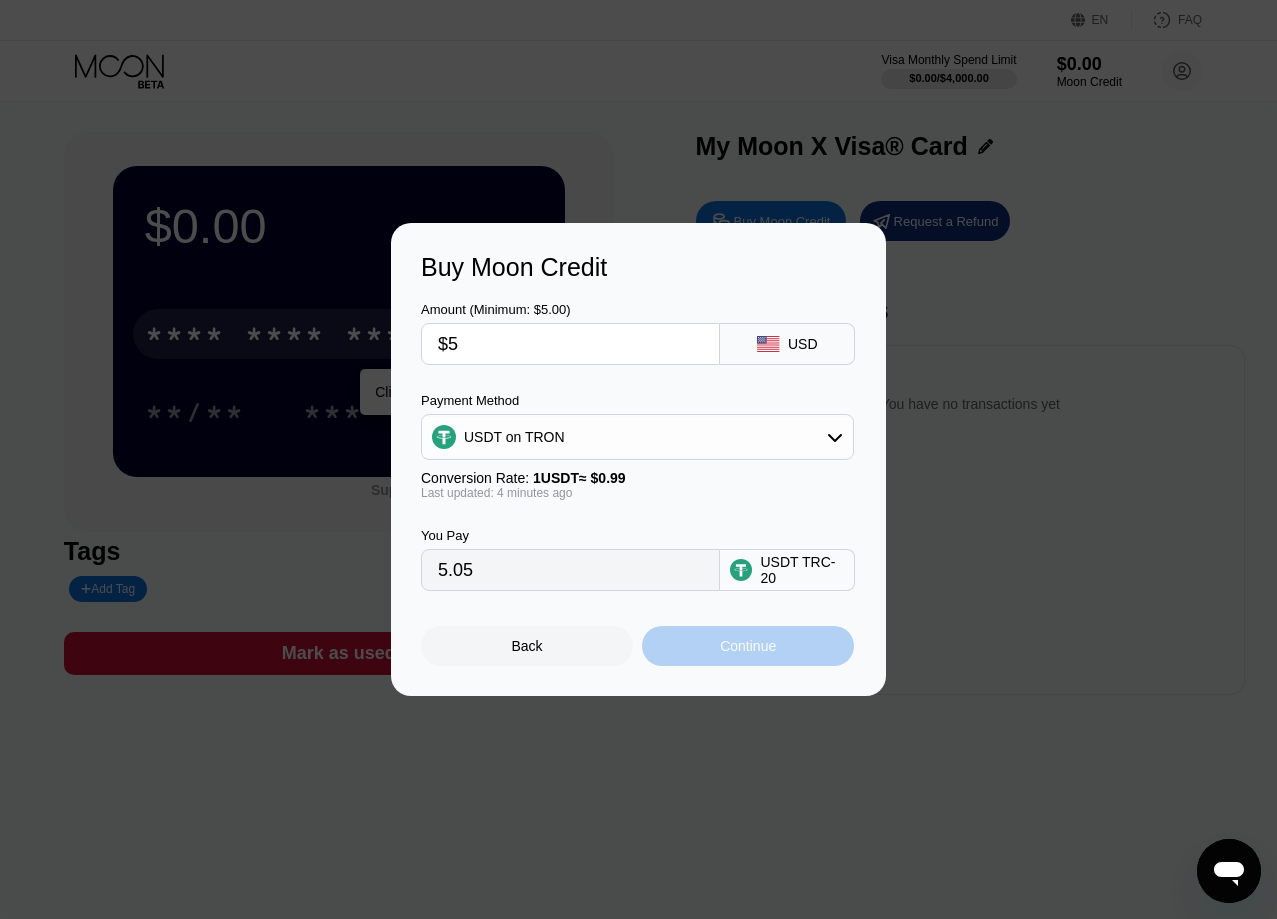 click on "Continue" at bounding box center [748, 646] 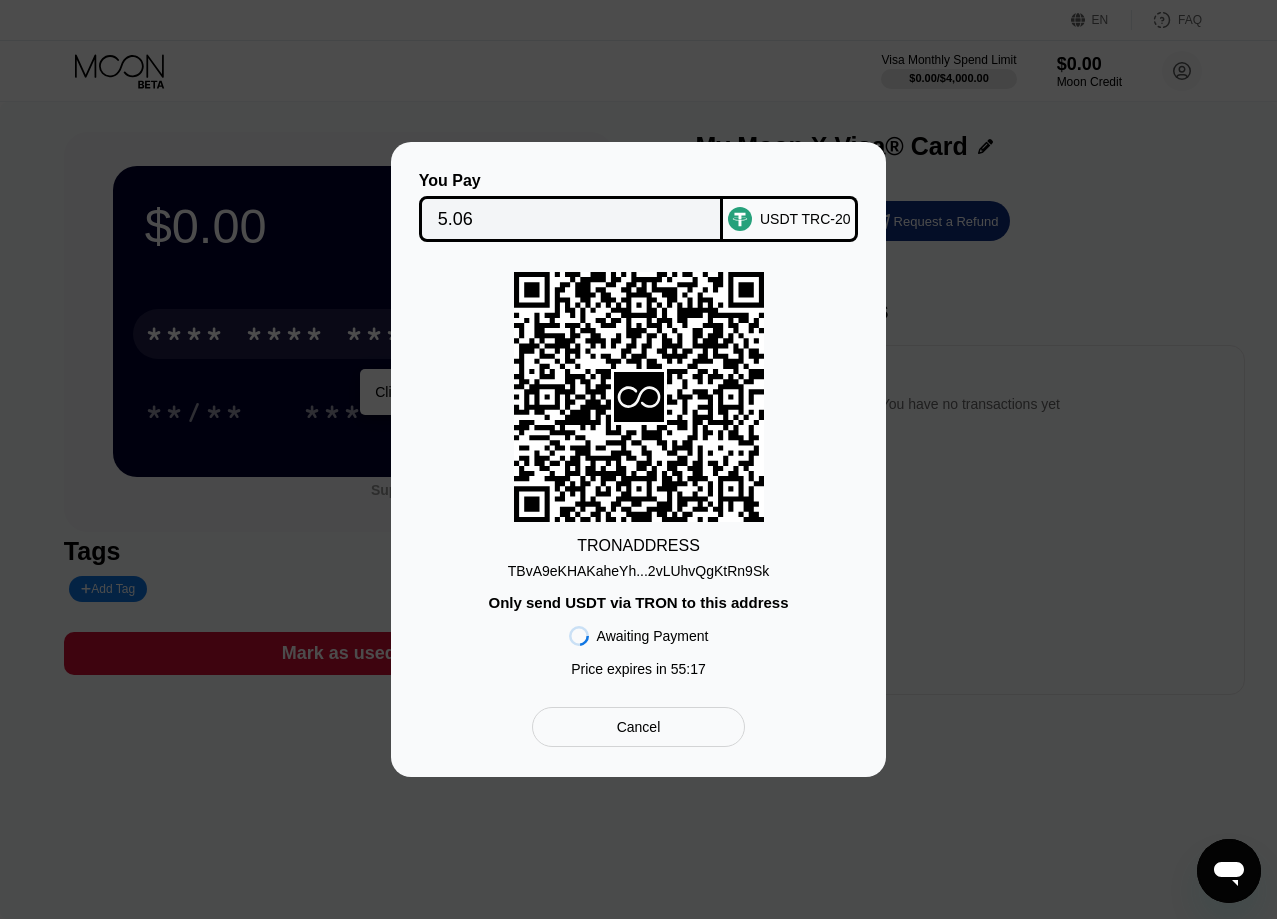 click on "TBvA9eKHAKaheYh...2vLUhvQgKtRn9Sk" at bounding box center [638, 571] 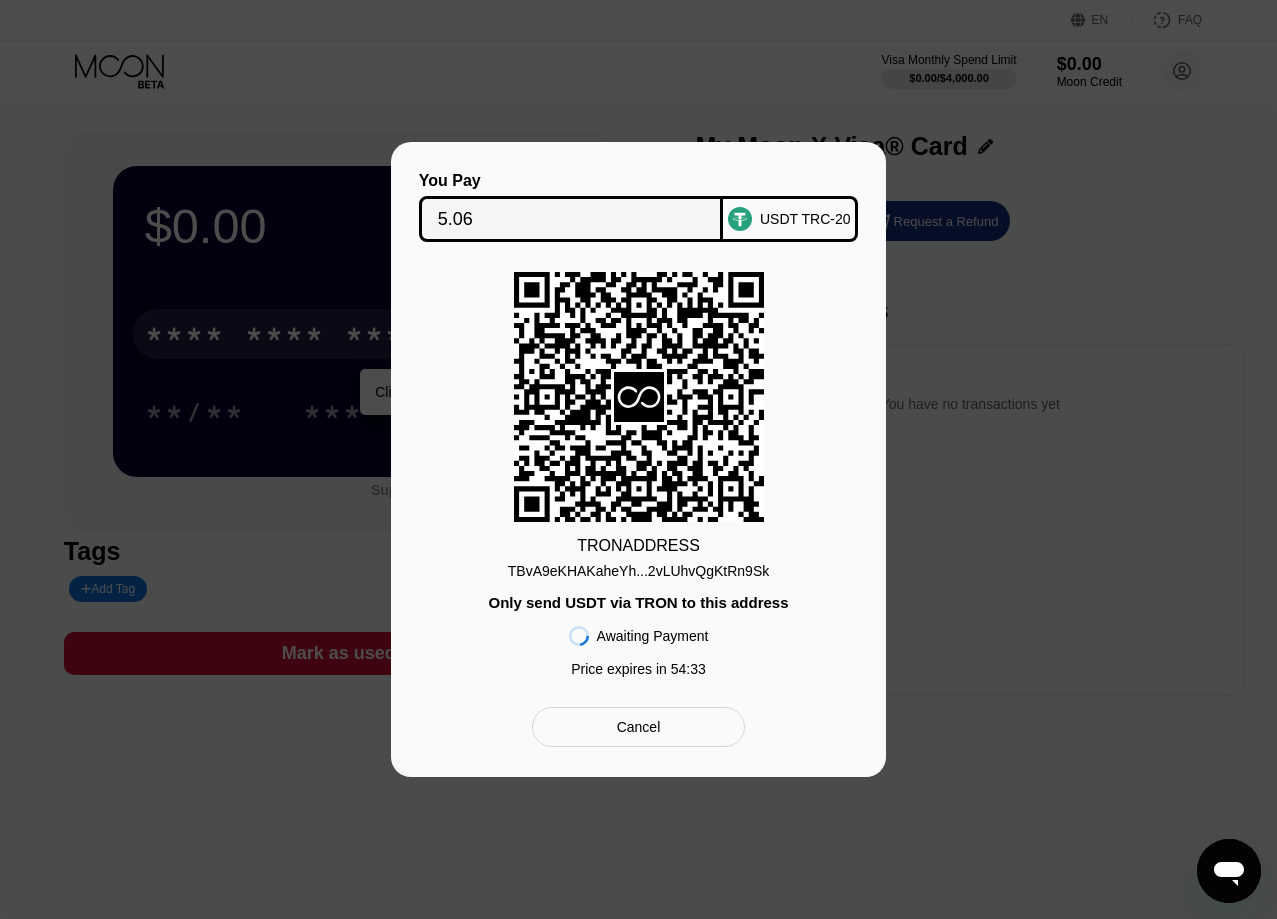 click on "USDT TRC-20" at bounding box center (790, 219) 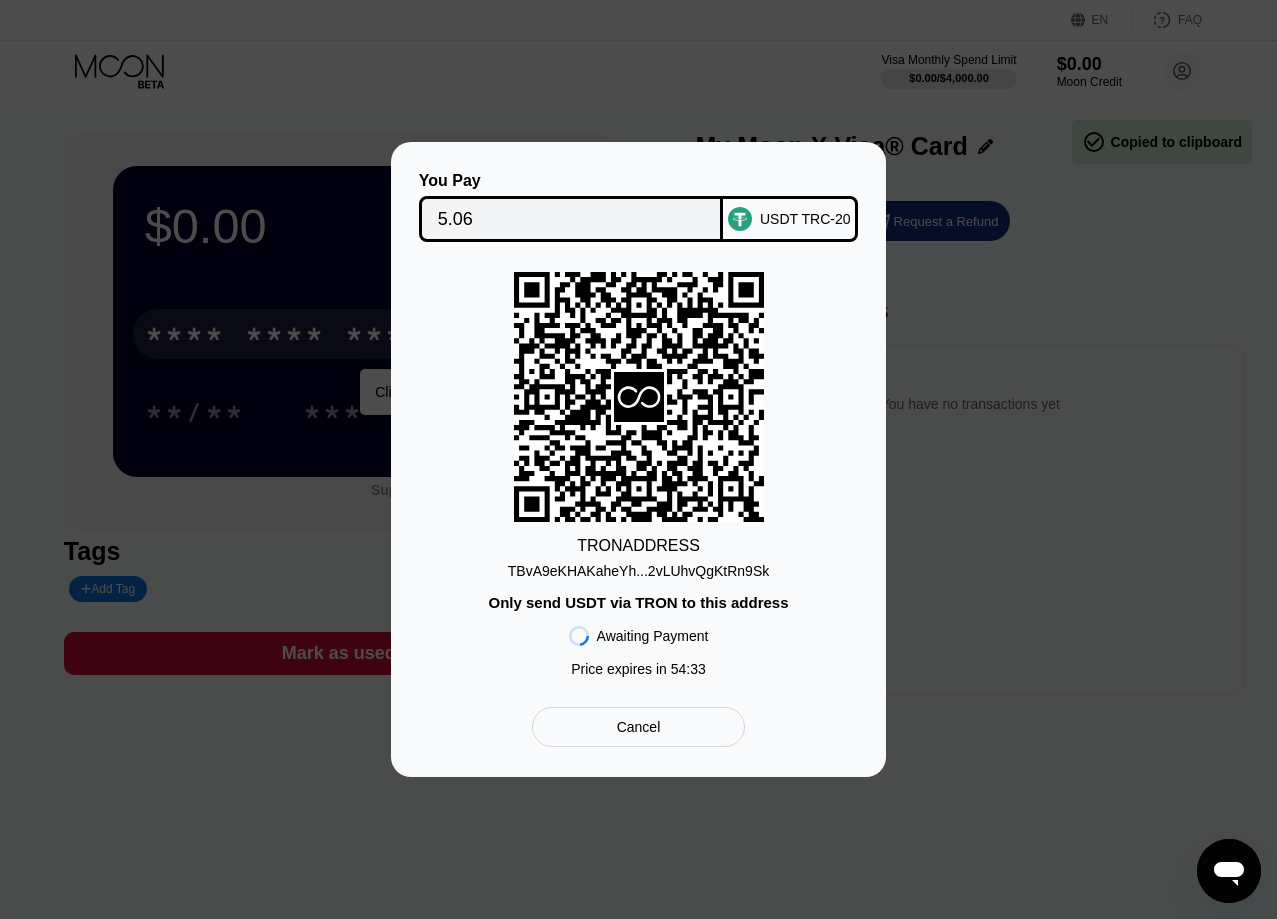 click on "You Pay 5.06 USDT TRC-20" at bounding box center (638, 207) 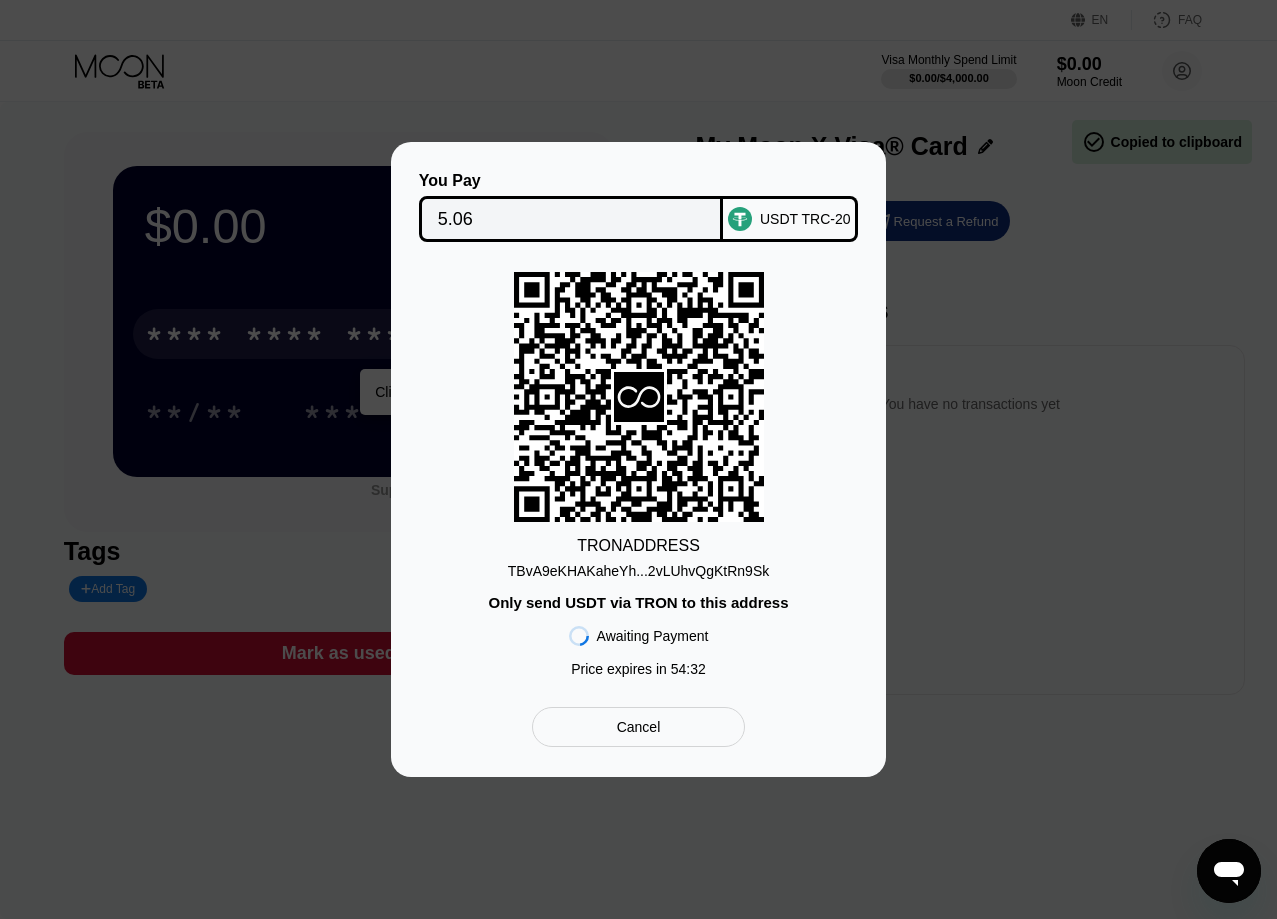 click at bounding box center [646, 459] 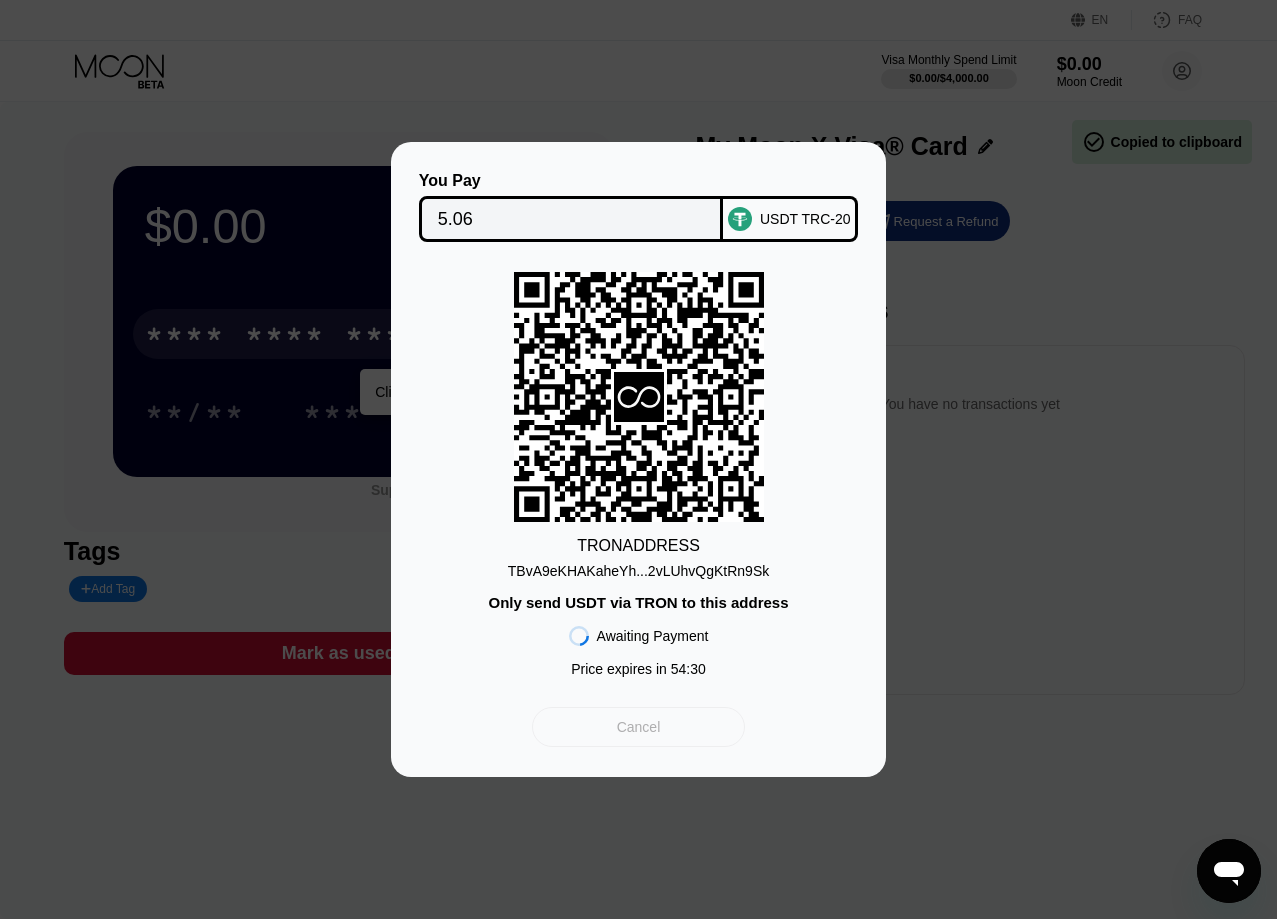 click on "Cancel" at bounding box center (639, 727) 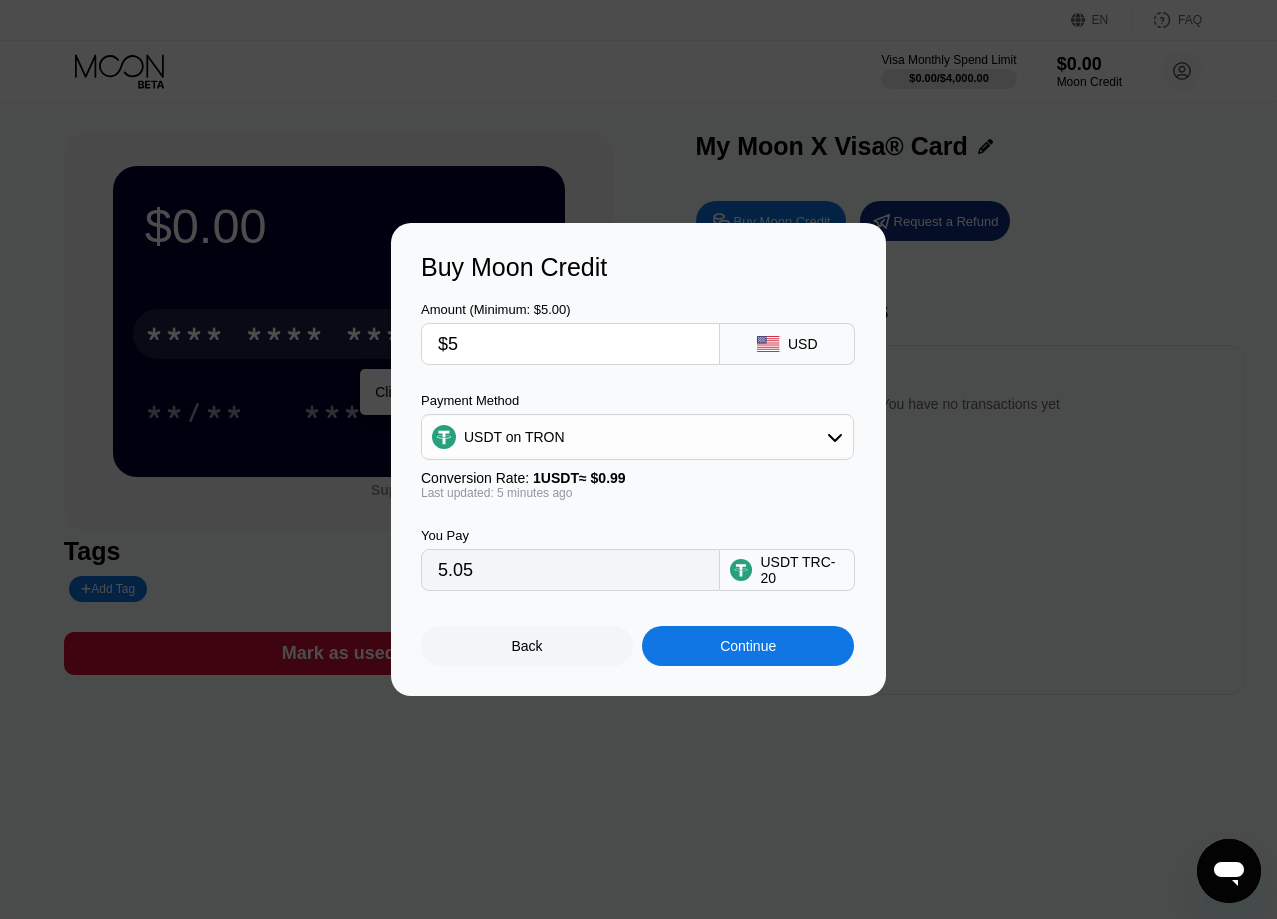 click on "USDT on TRON" at bounding box center [637, 437] 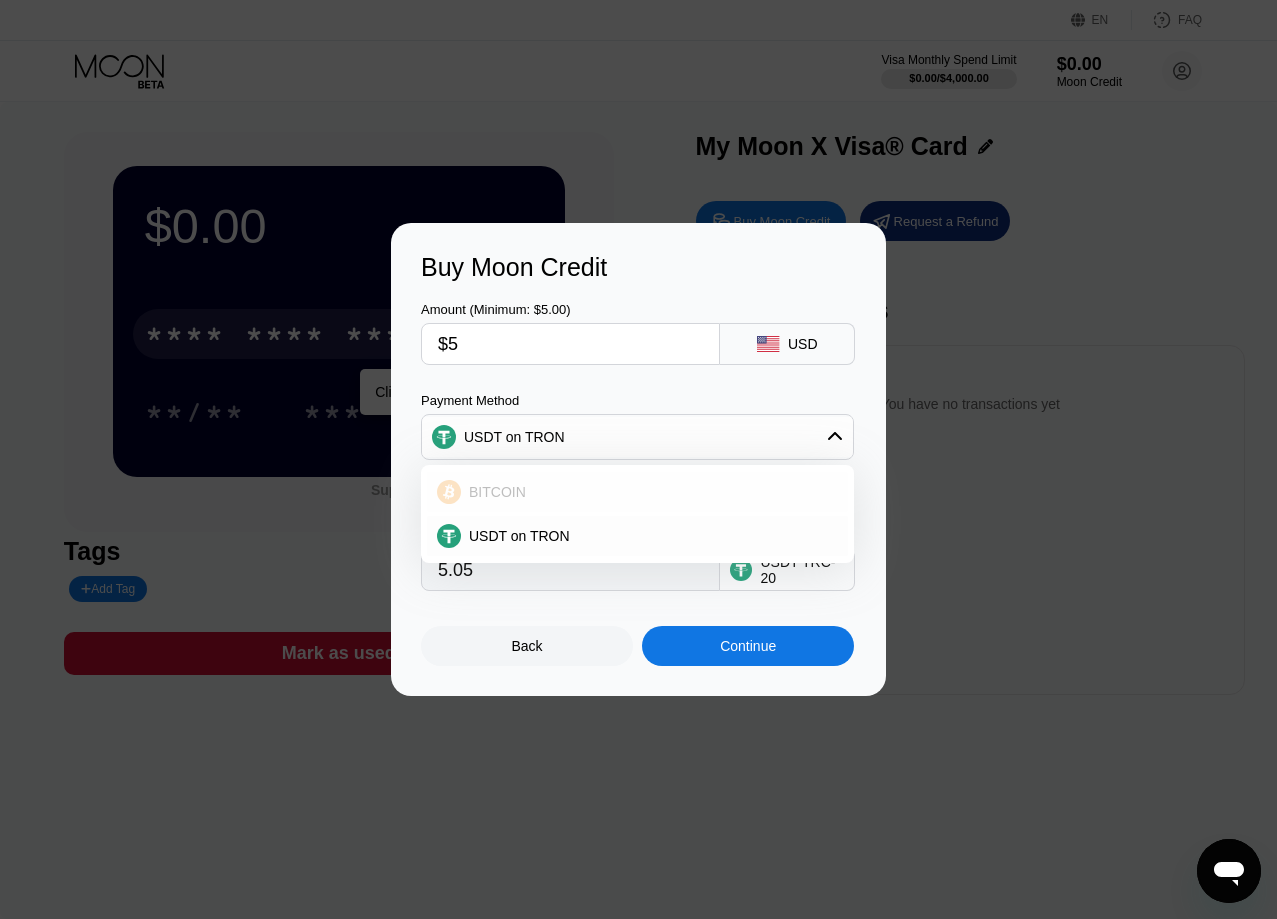 click on "BITCOIN" at bounding box center [637, 492] 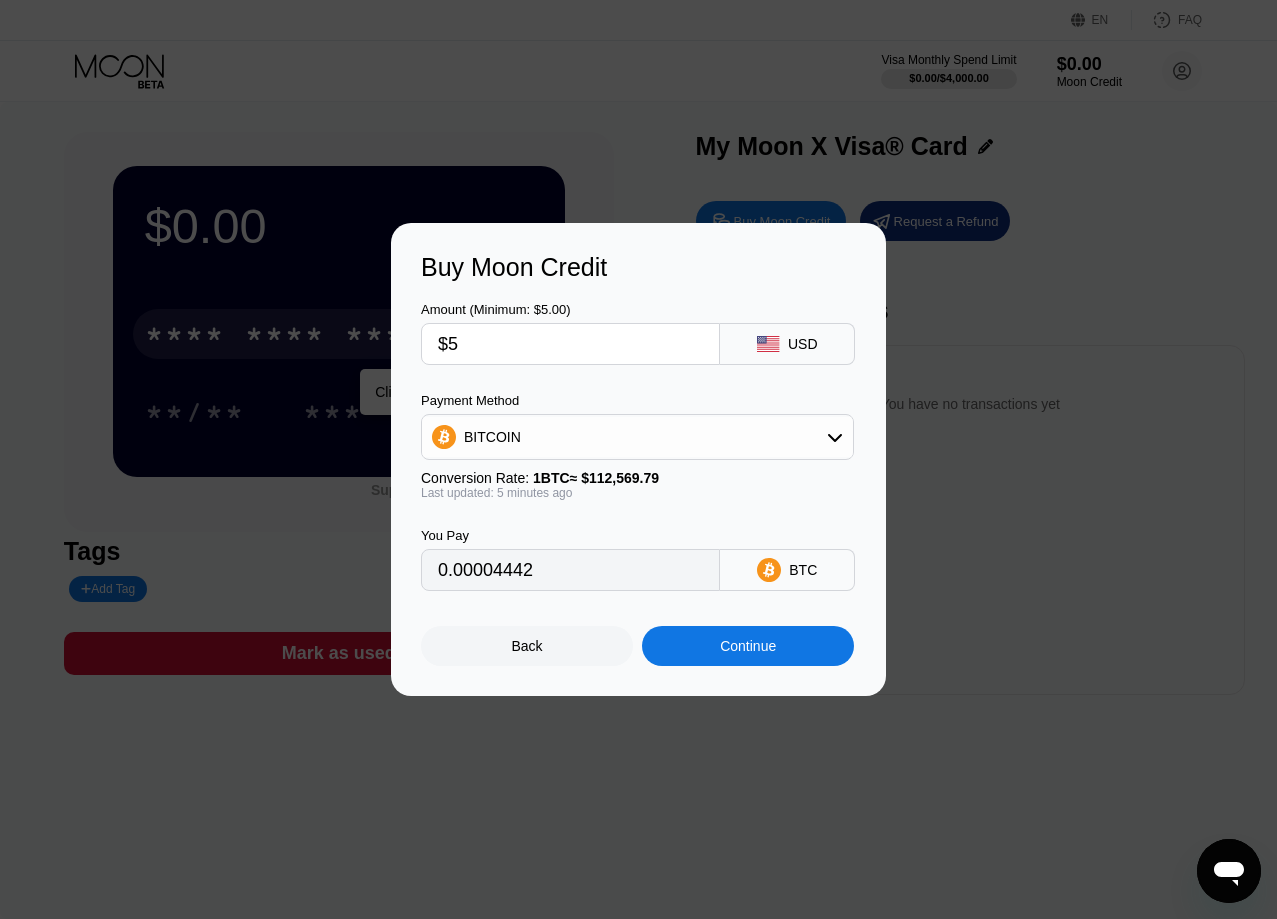 click on "0.00004442" at bounding box center (570, 570) 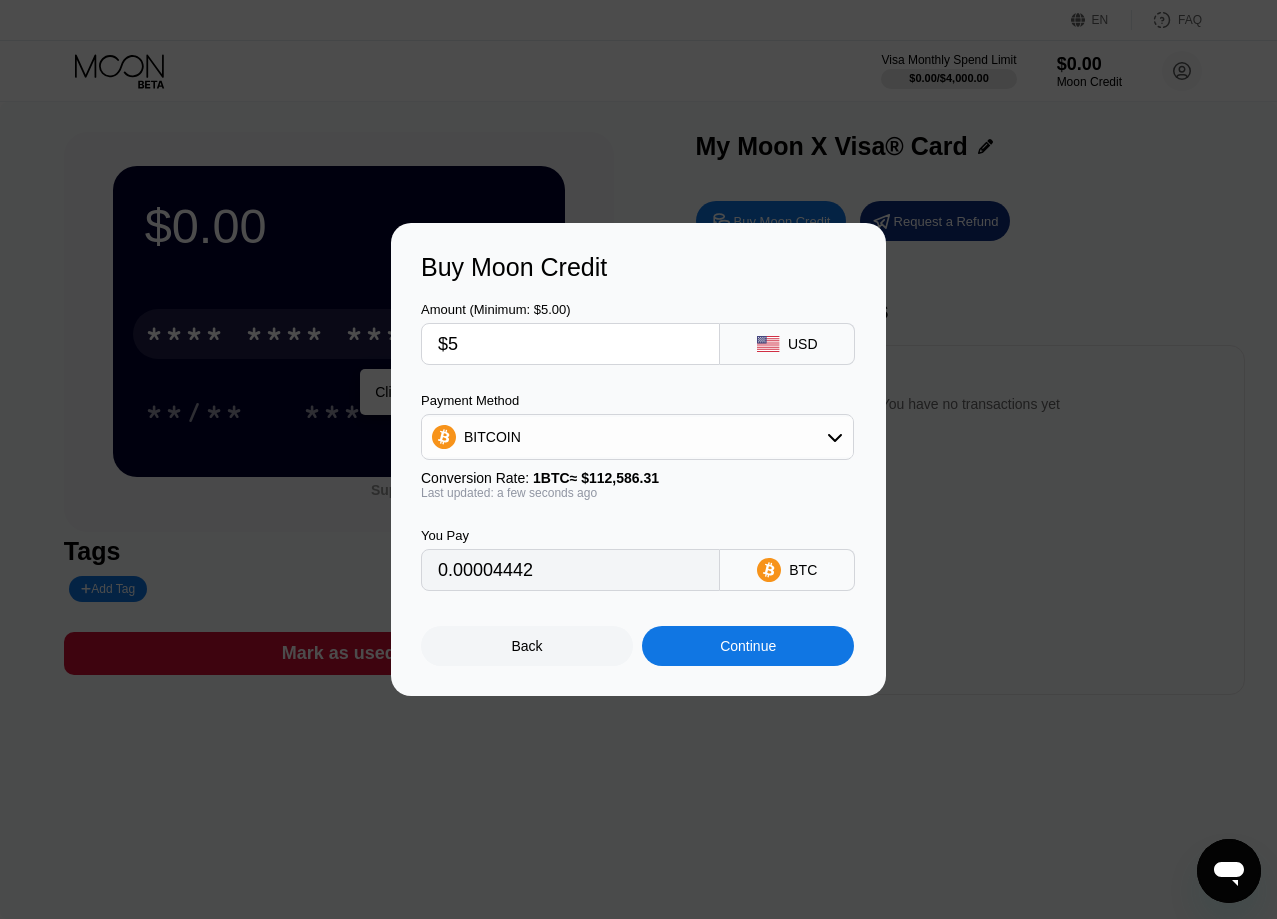 click at bounding box center (646, 459) 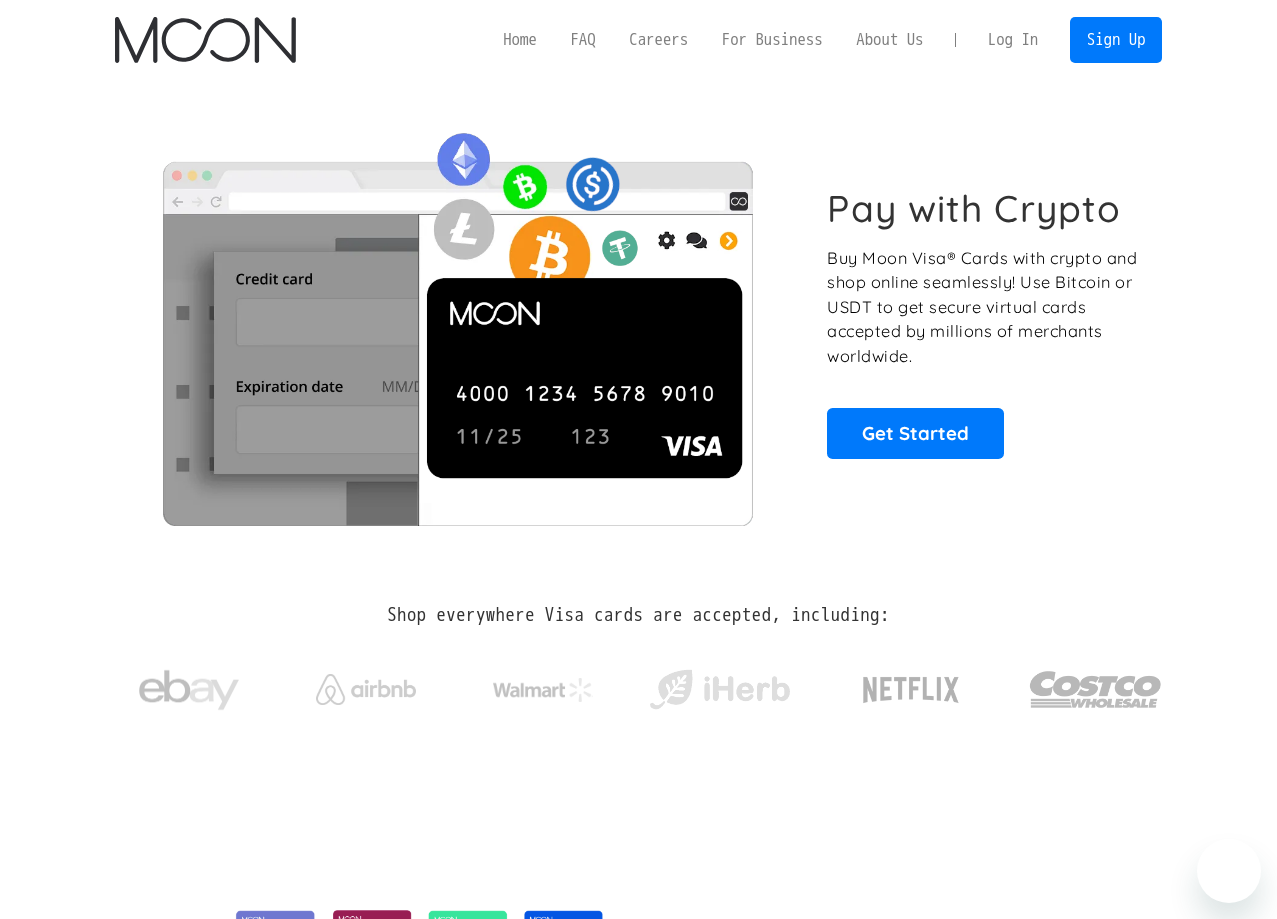 scroll, scrollTop: 0, scrollLeft: 0, axis: both 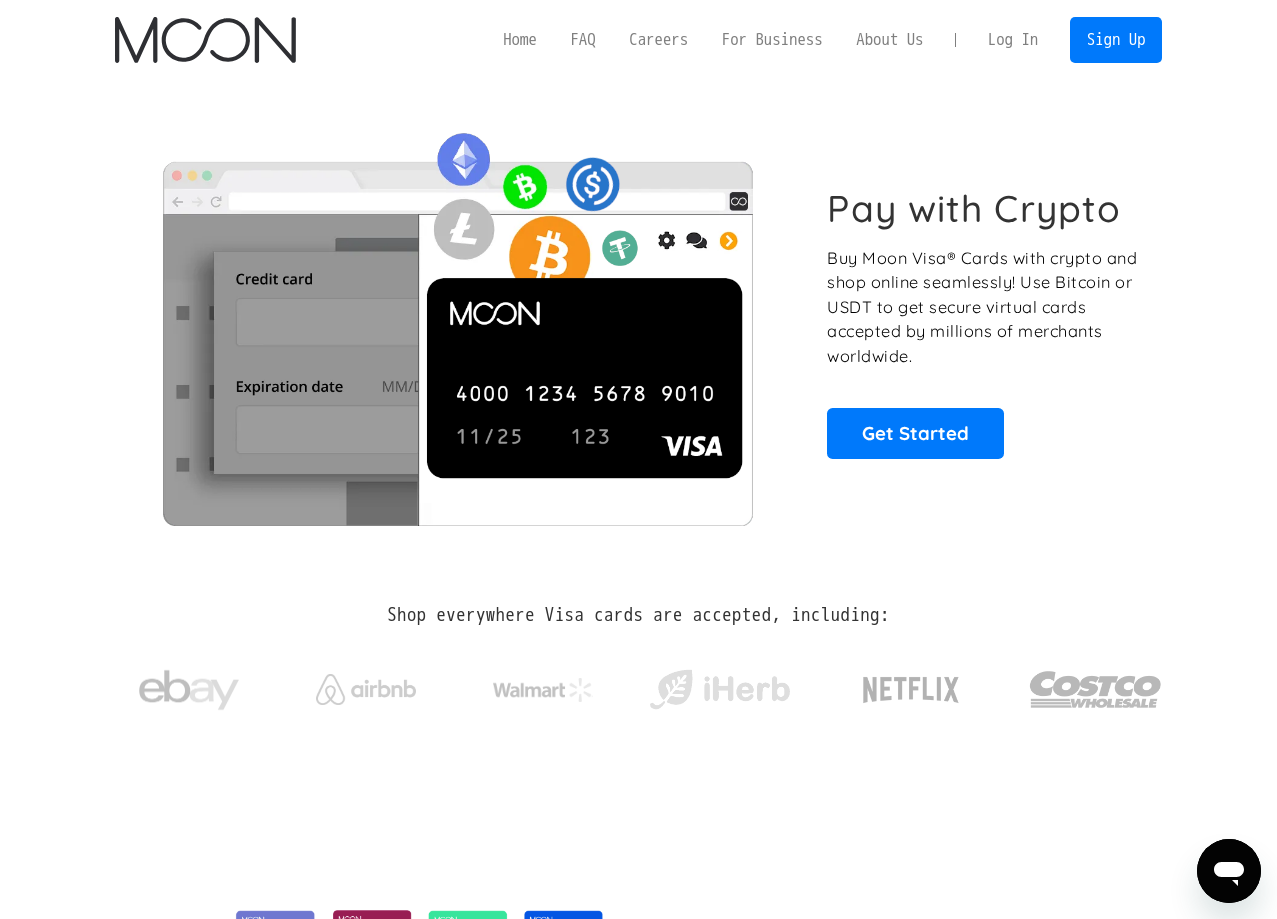 click on "Log In" at bounding box center (1013, 40) 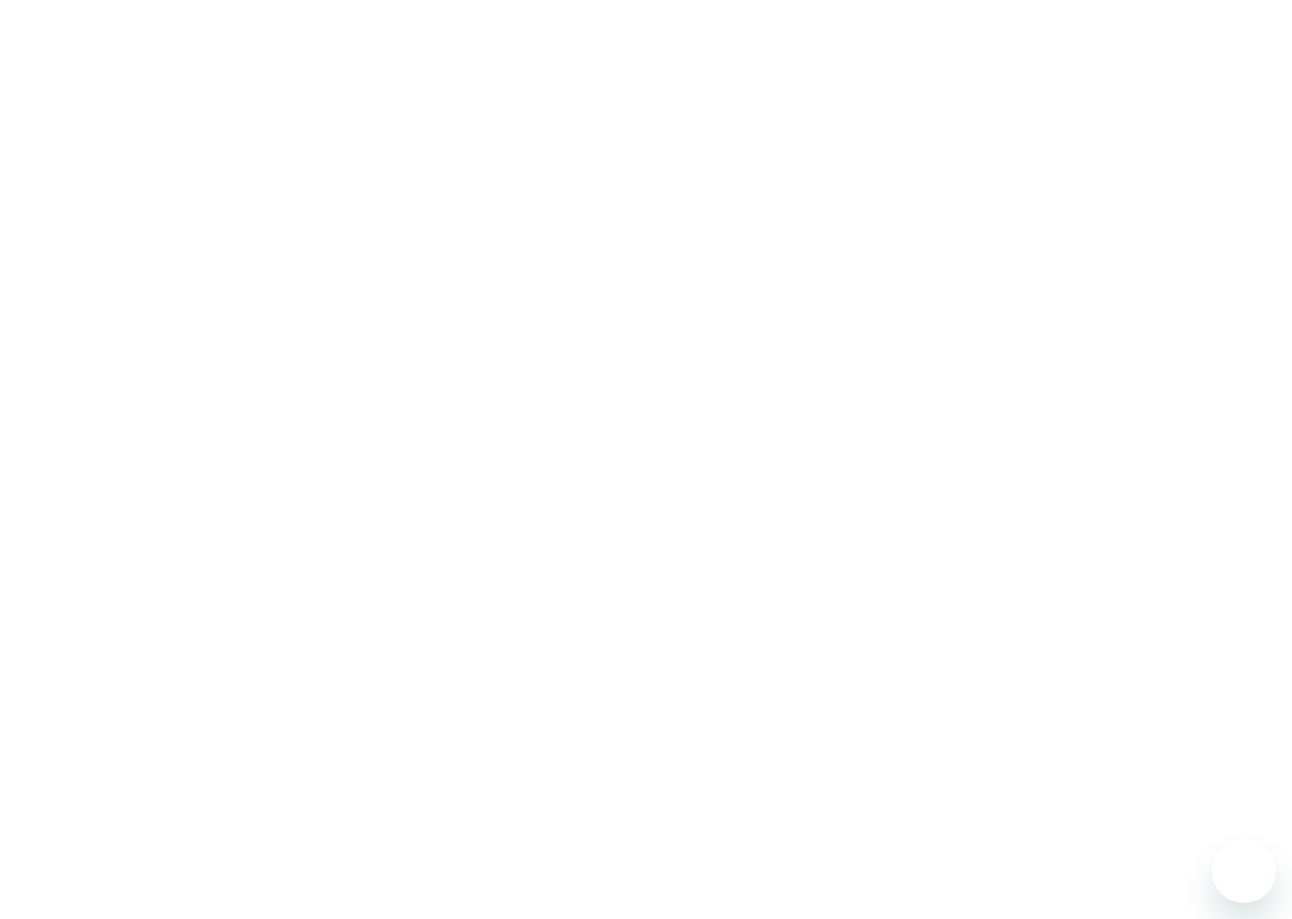scroll, scrollTop: 0, scrollLeft: 0, axis: both 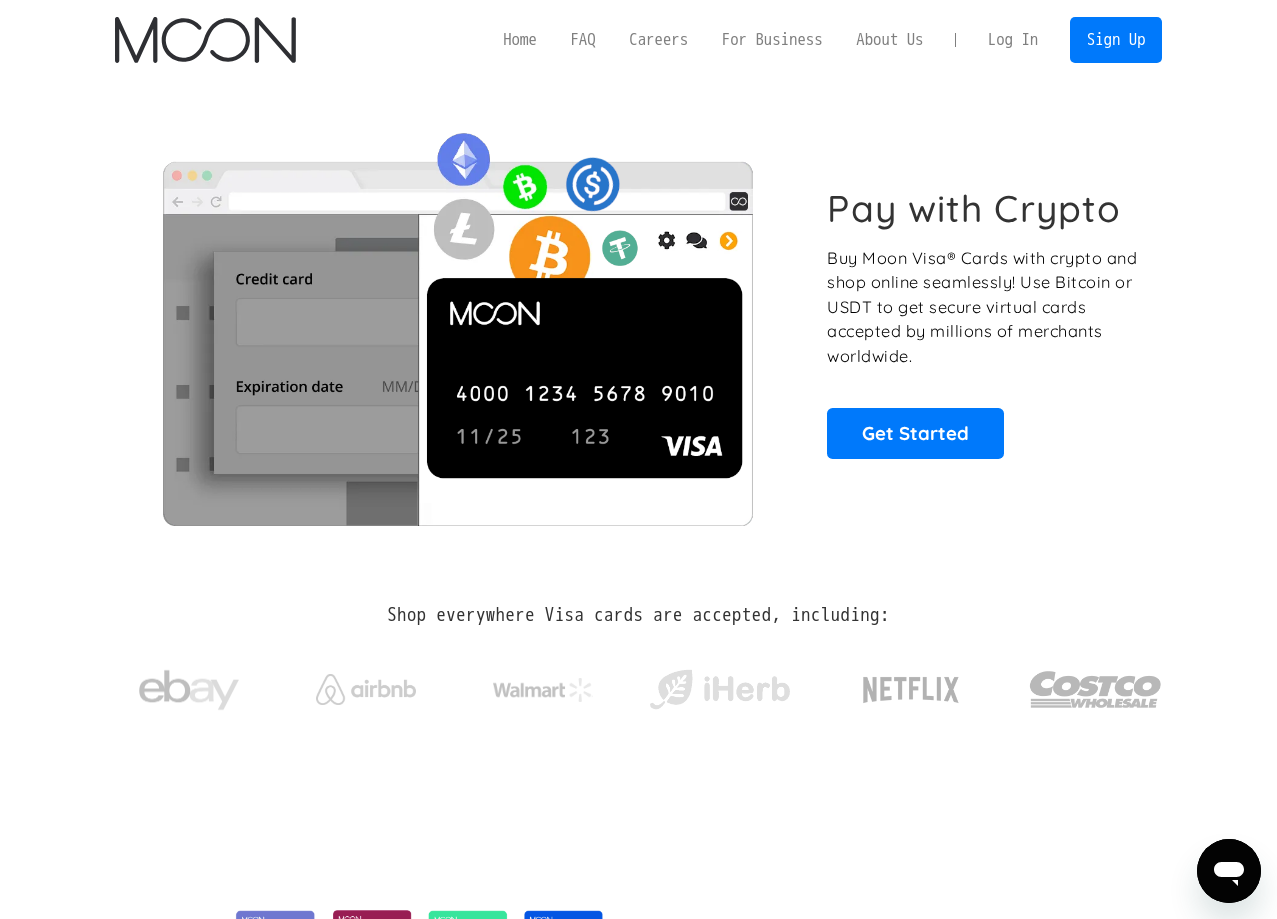 click on "Log In" at bounding box center (1013, 40) 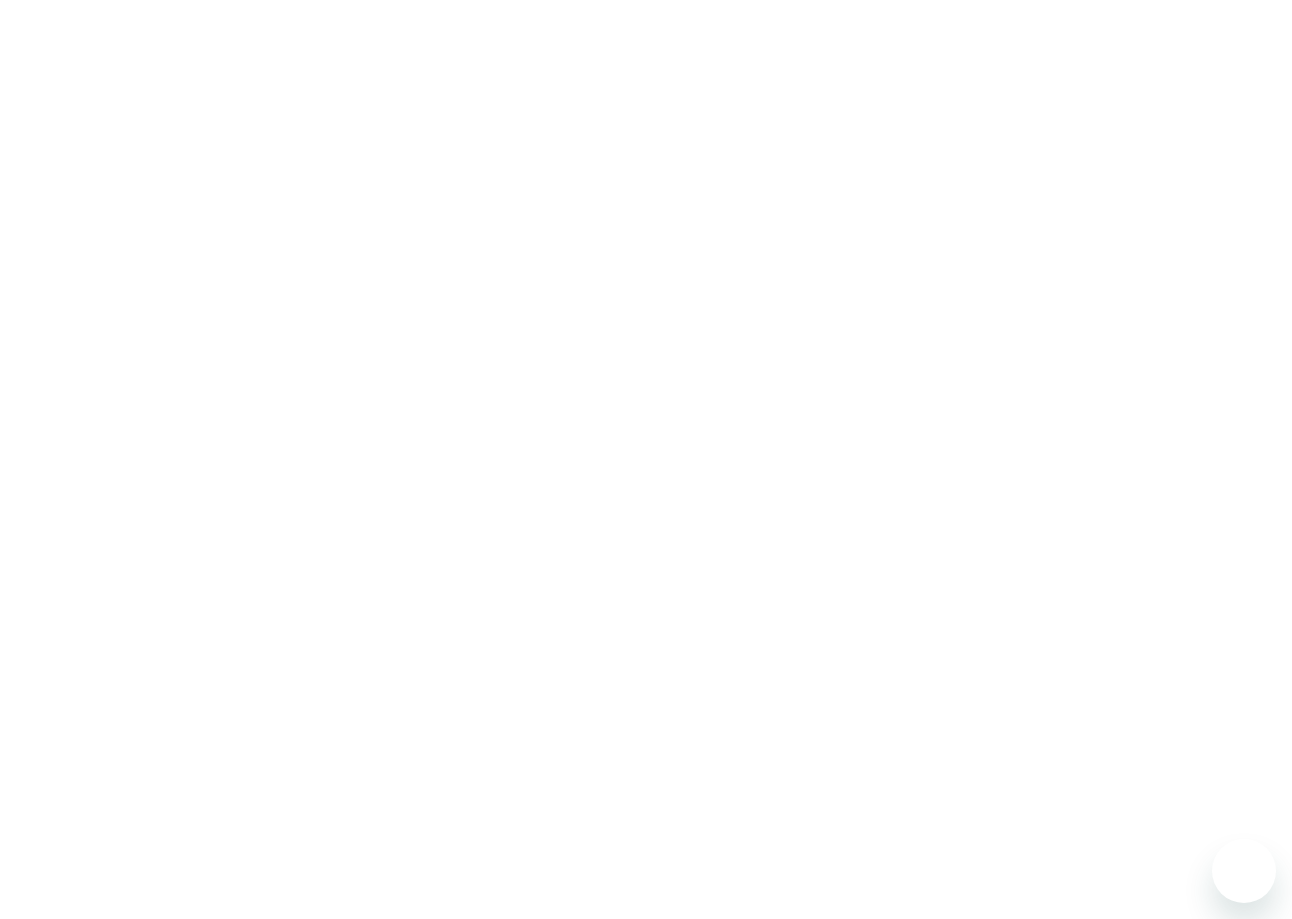 scroll, scrollTop: 0, scrollLeft: 0, axis: both 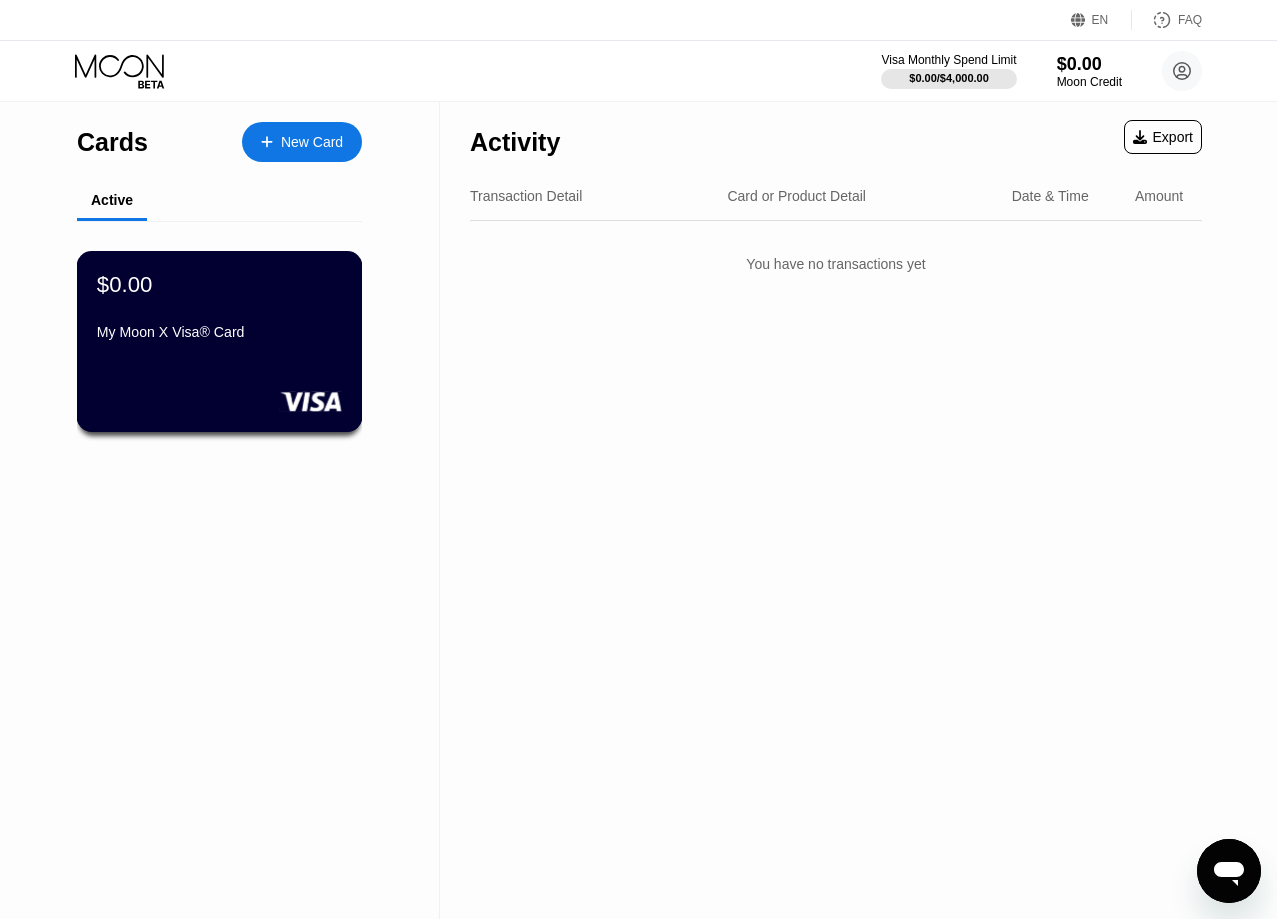 click on "$0.00 My Moon X Visa® Card" at bounding box center [219, 309] 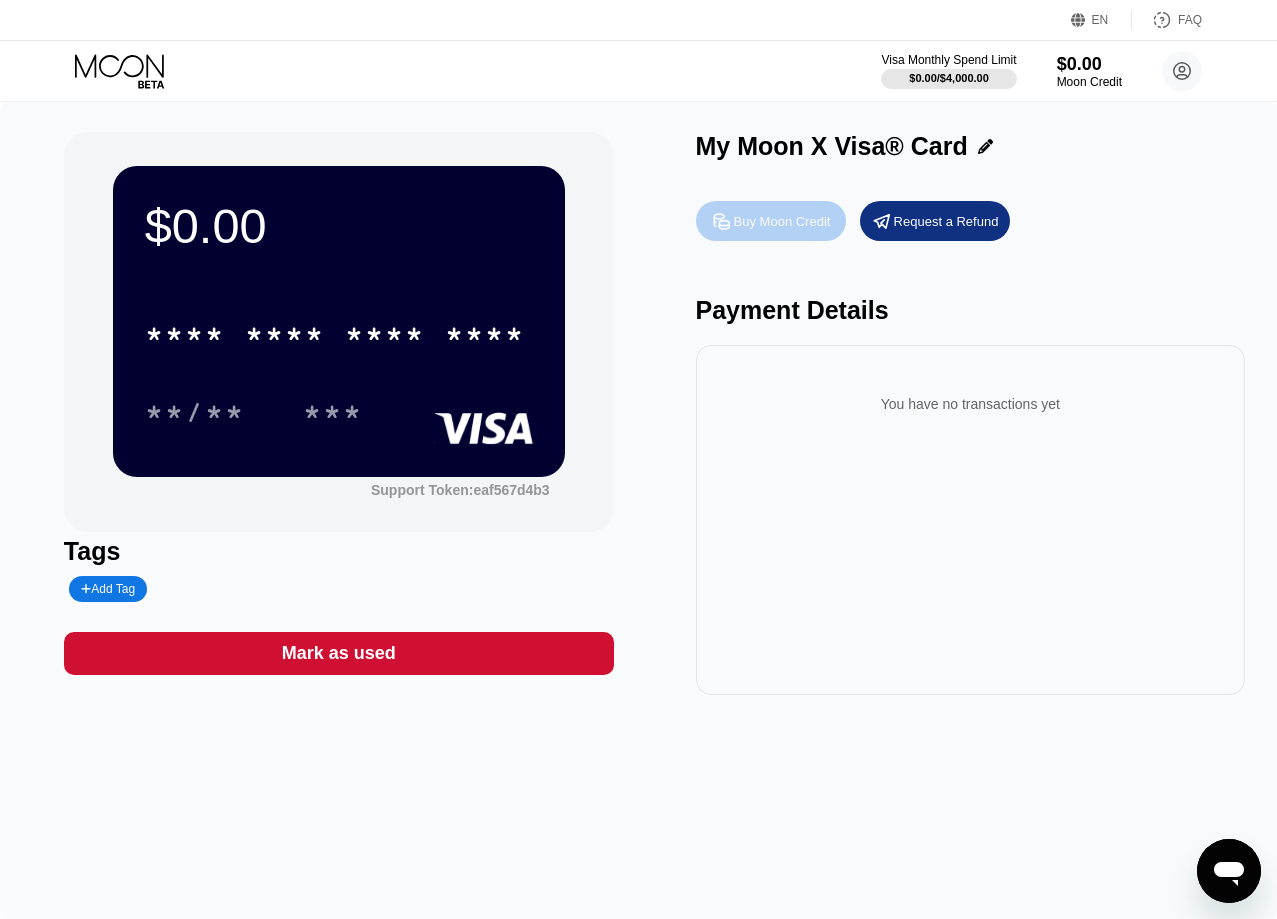 click on "Buy Moon Credit" at bounding box center (771, 221) 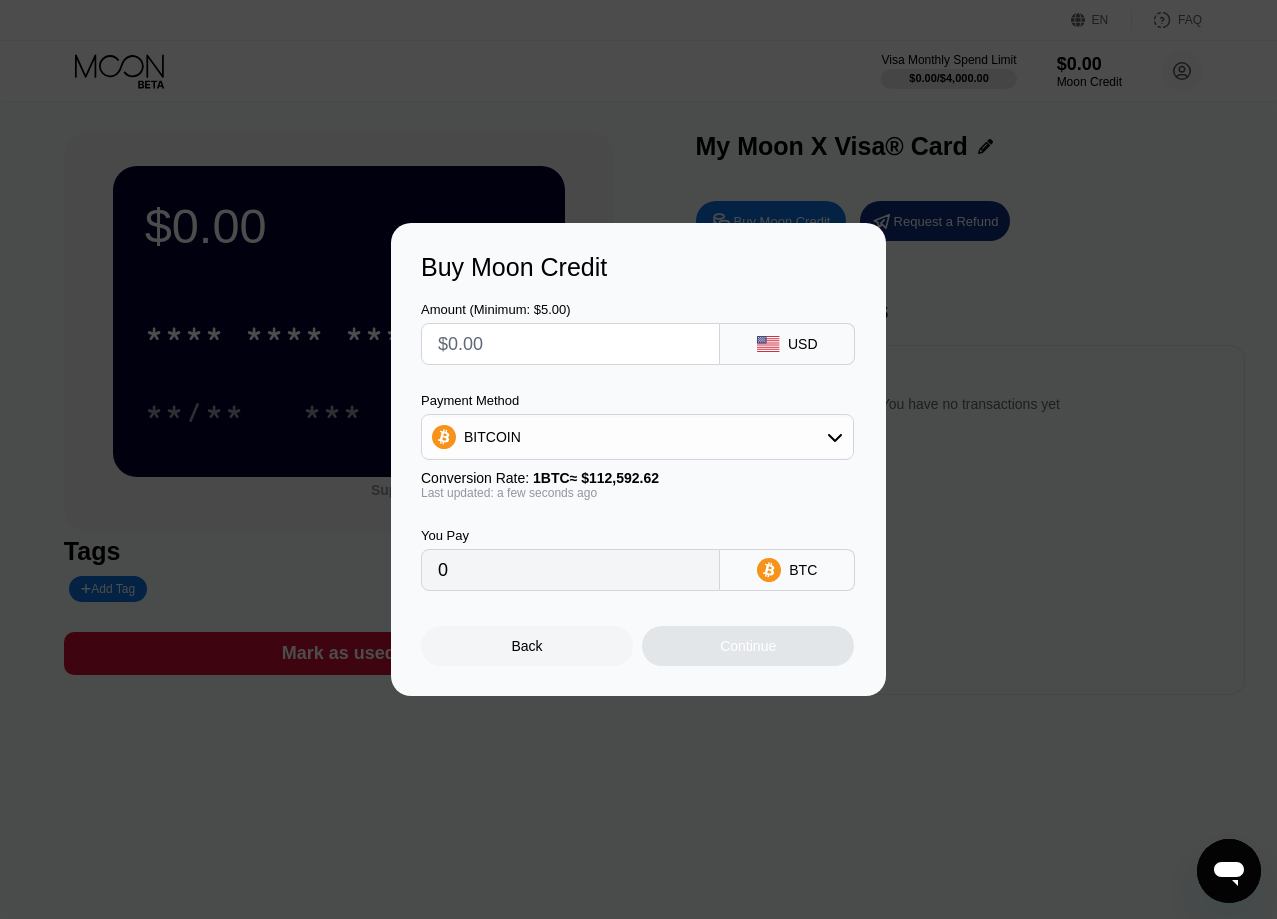 click at bounding box center (570, 344) 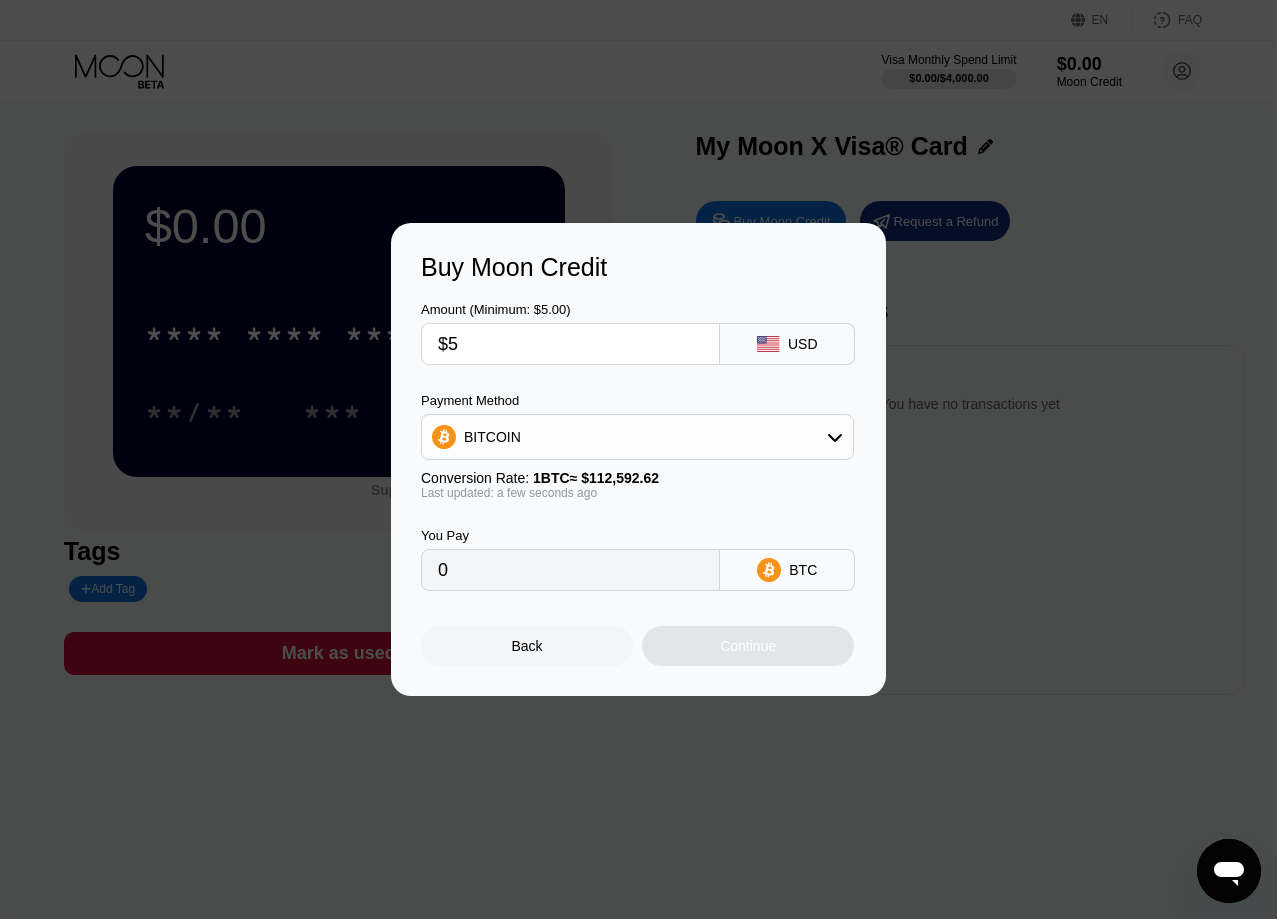 type on "0.00004441" 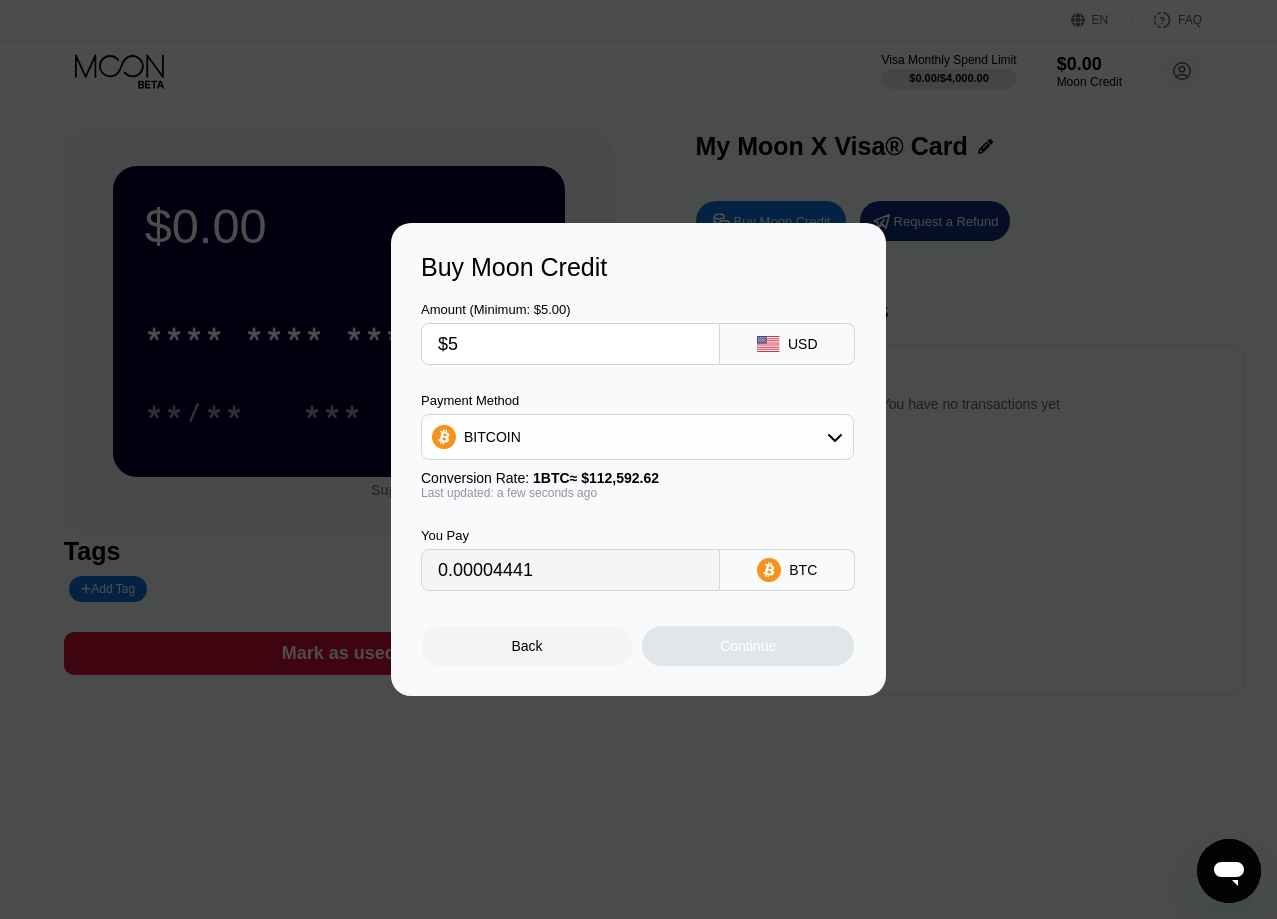 type on "$55" 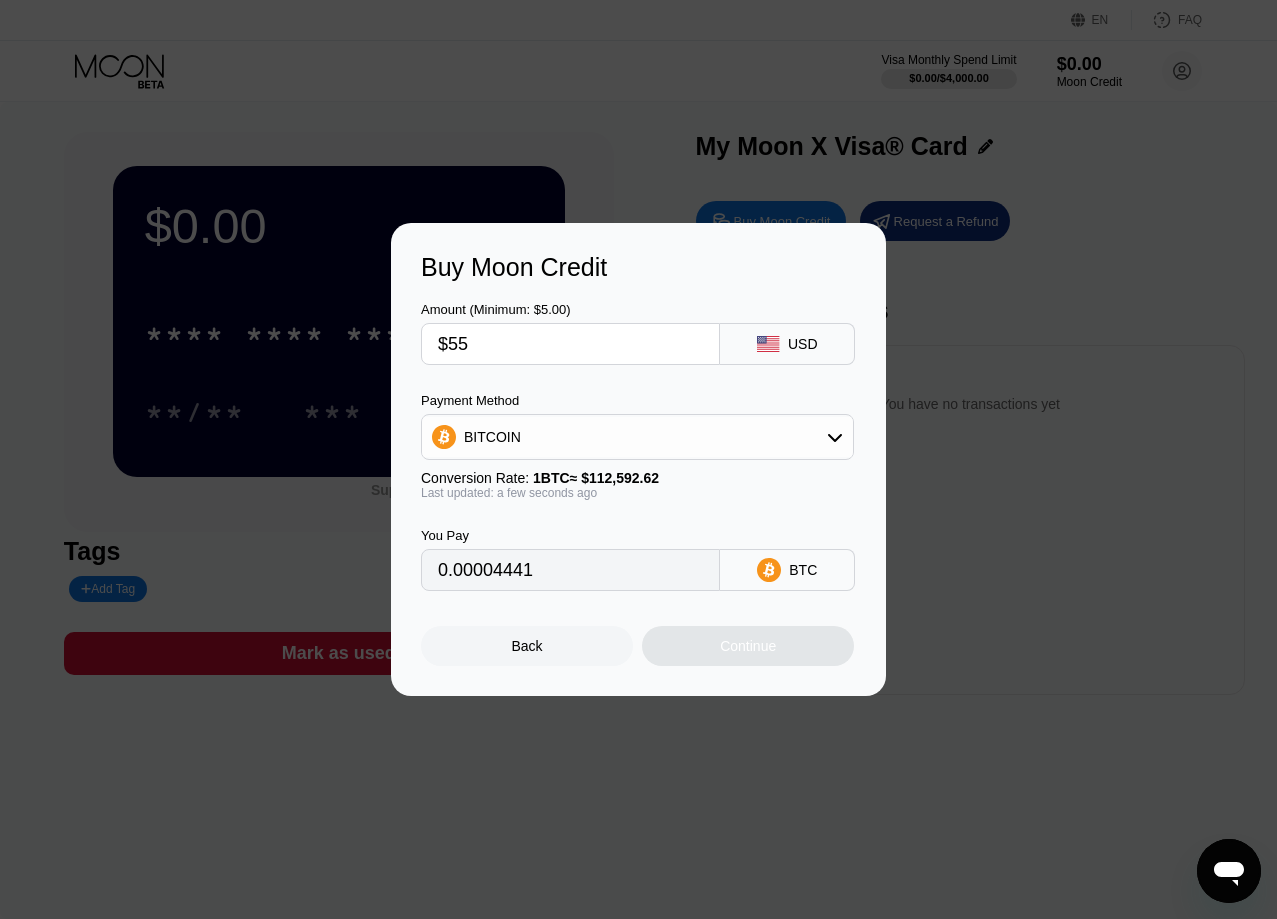 type on "0.00048849" 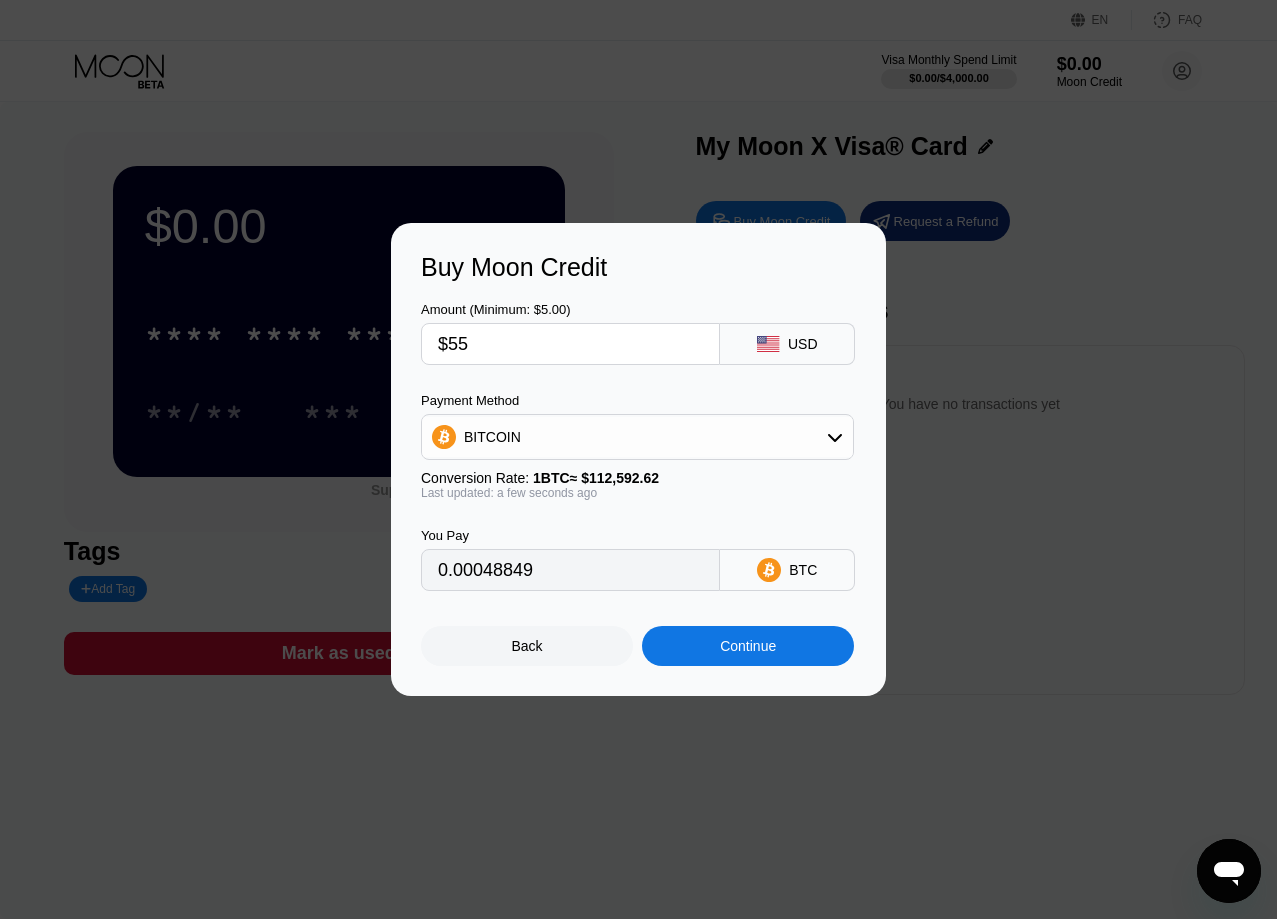 type on "$5" 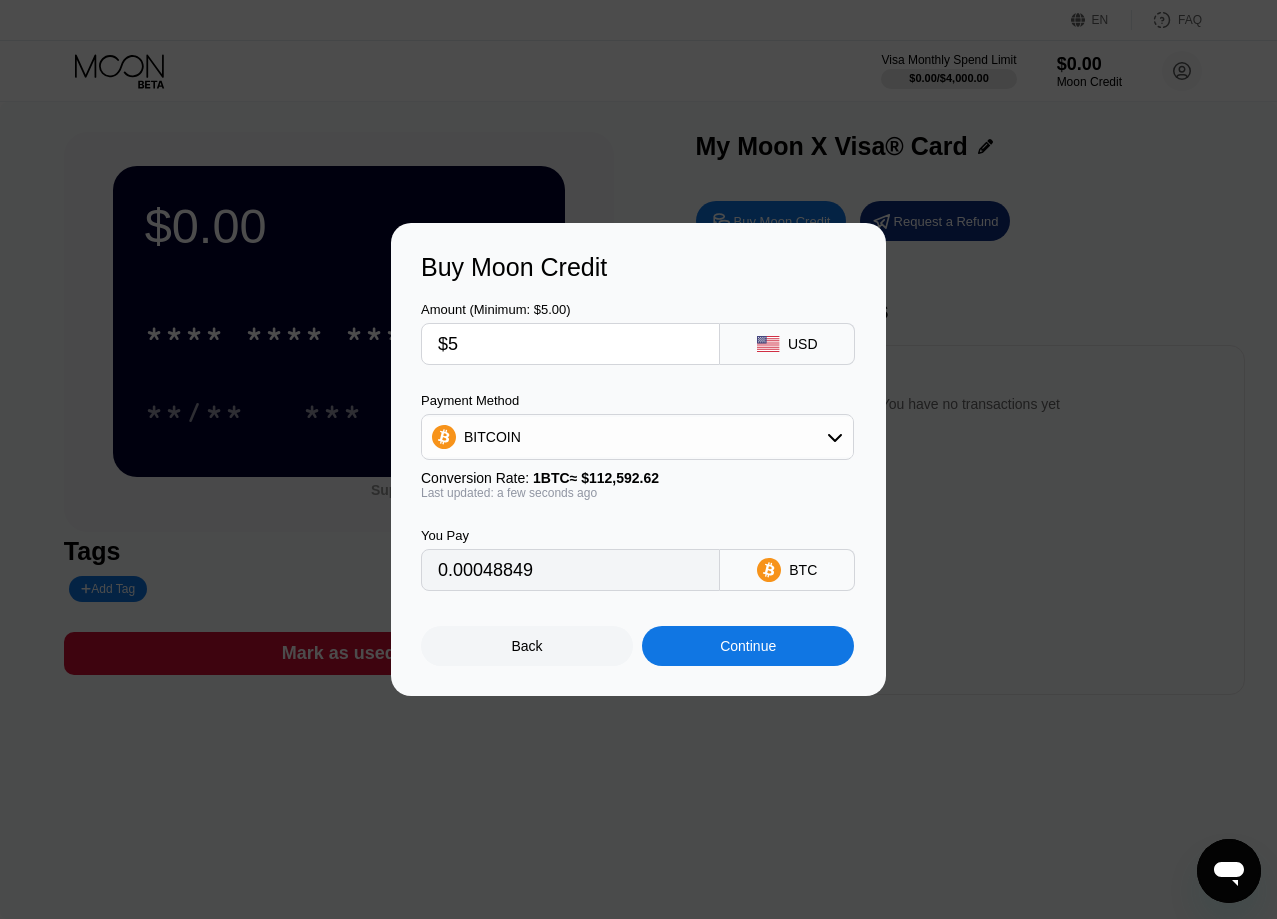 type on "0.00004441" 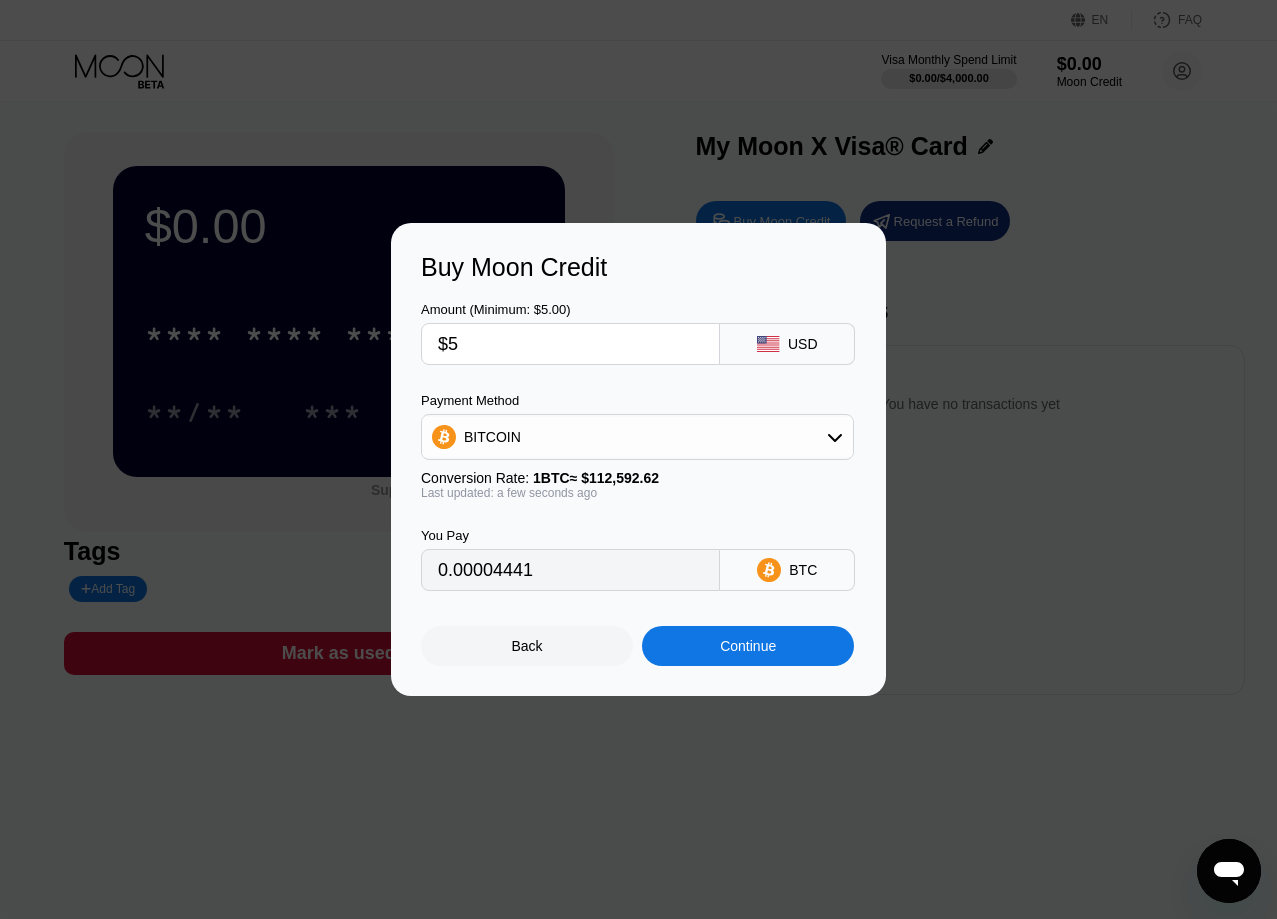type on "$5" 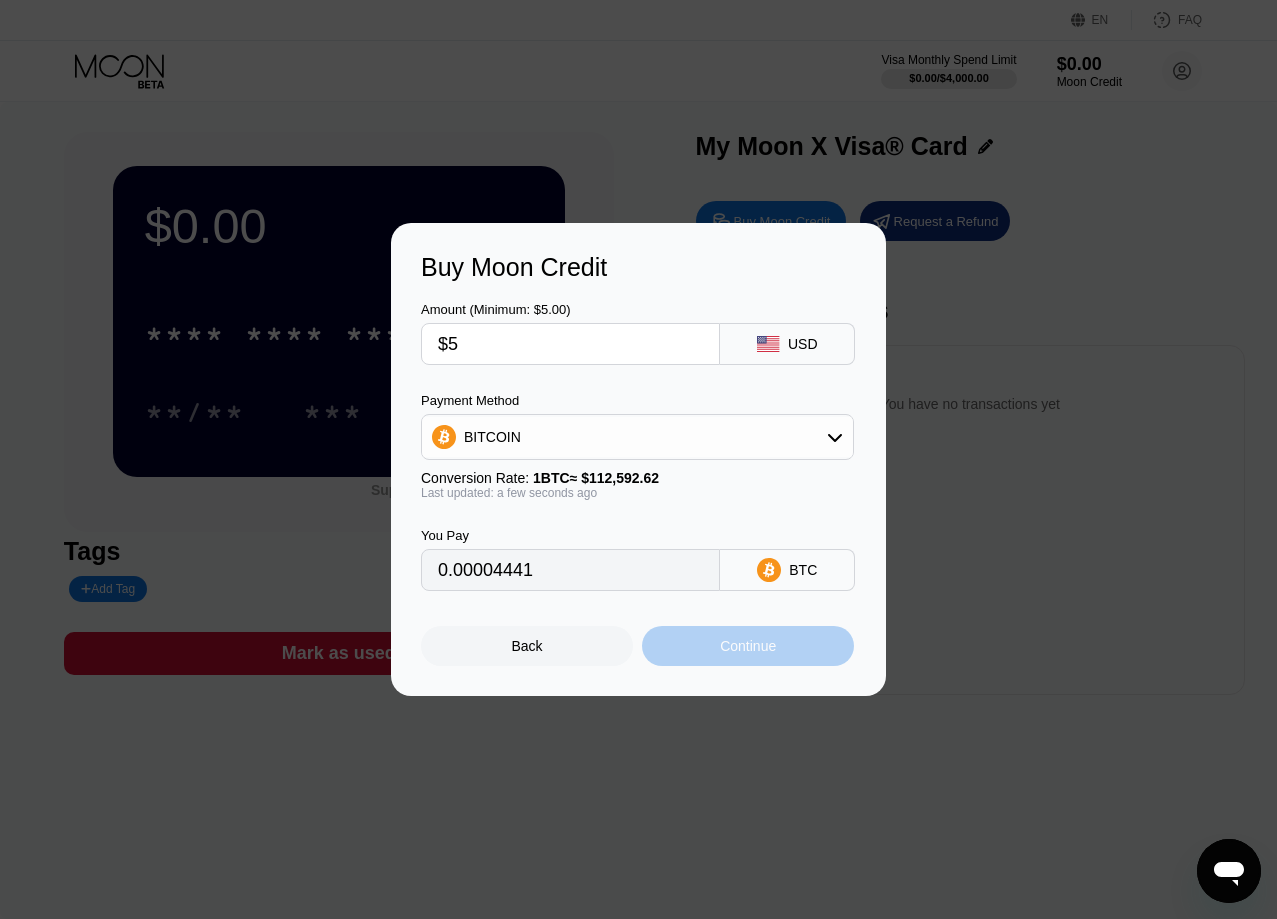 click on "Continue" at bounding box center [748, 646] 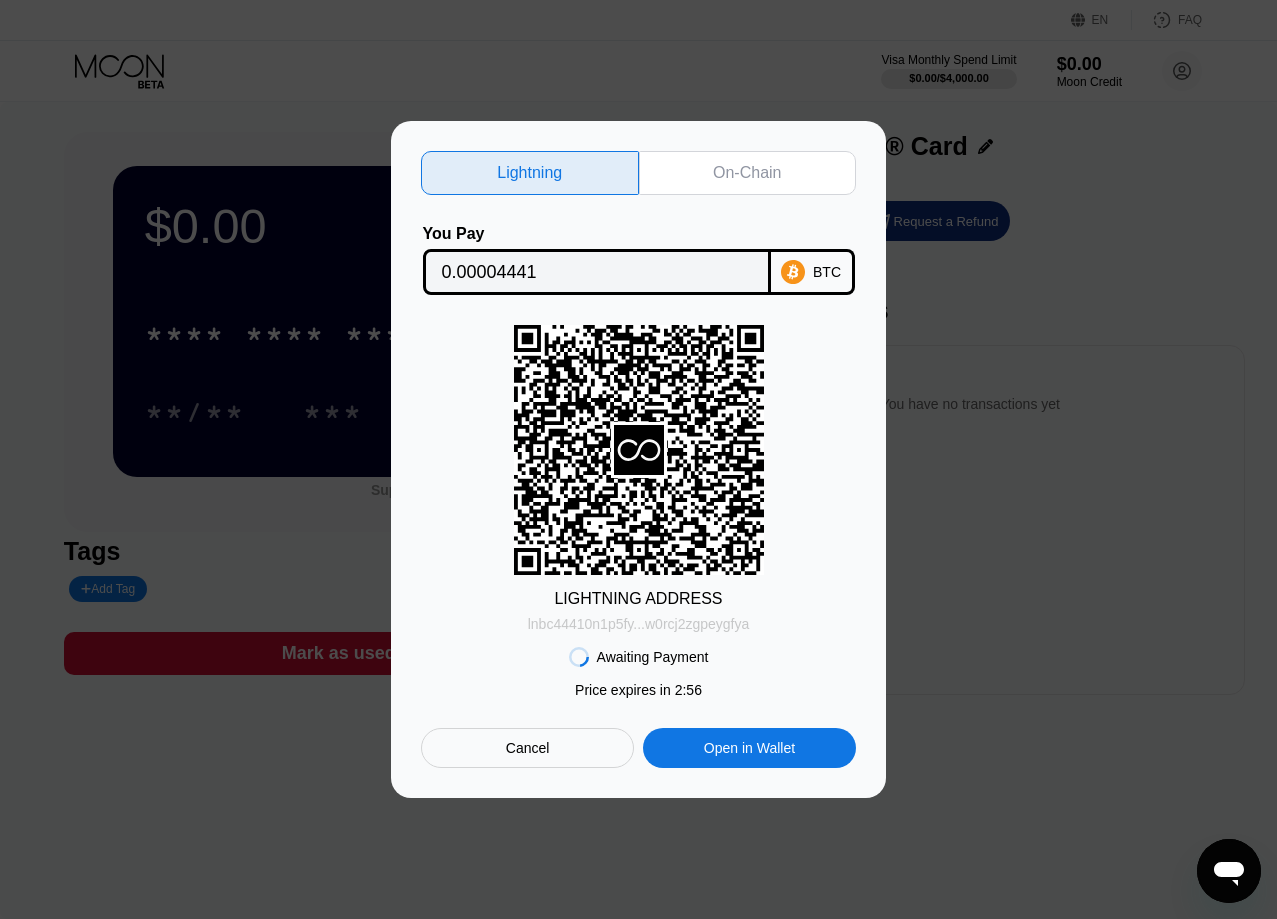click on "lnbc44410n1p5fy...w0rcj2zgpeygfya" at bounding box center (639, 624) 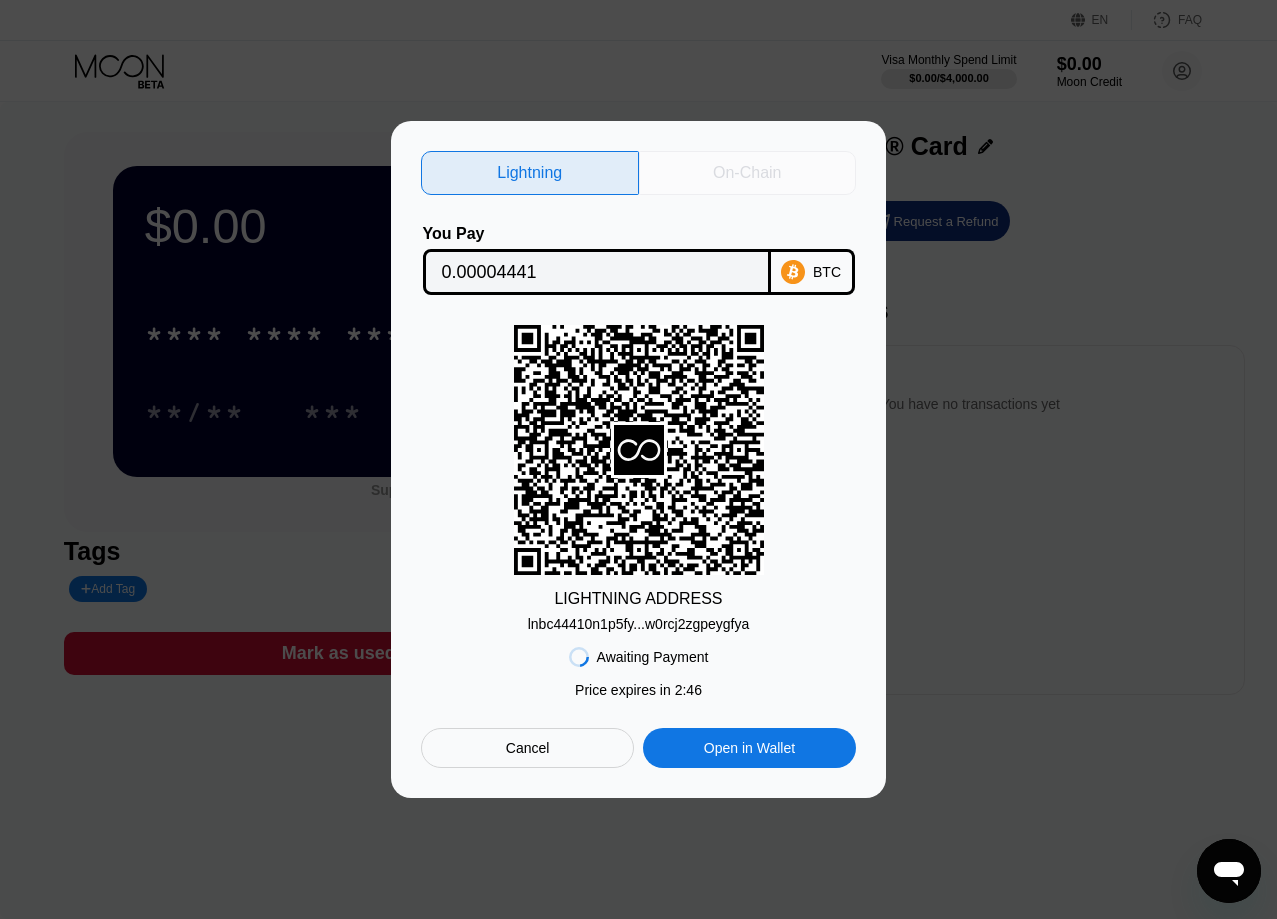 click on "On-Chain" at bounding box center (748, 173) 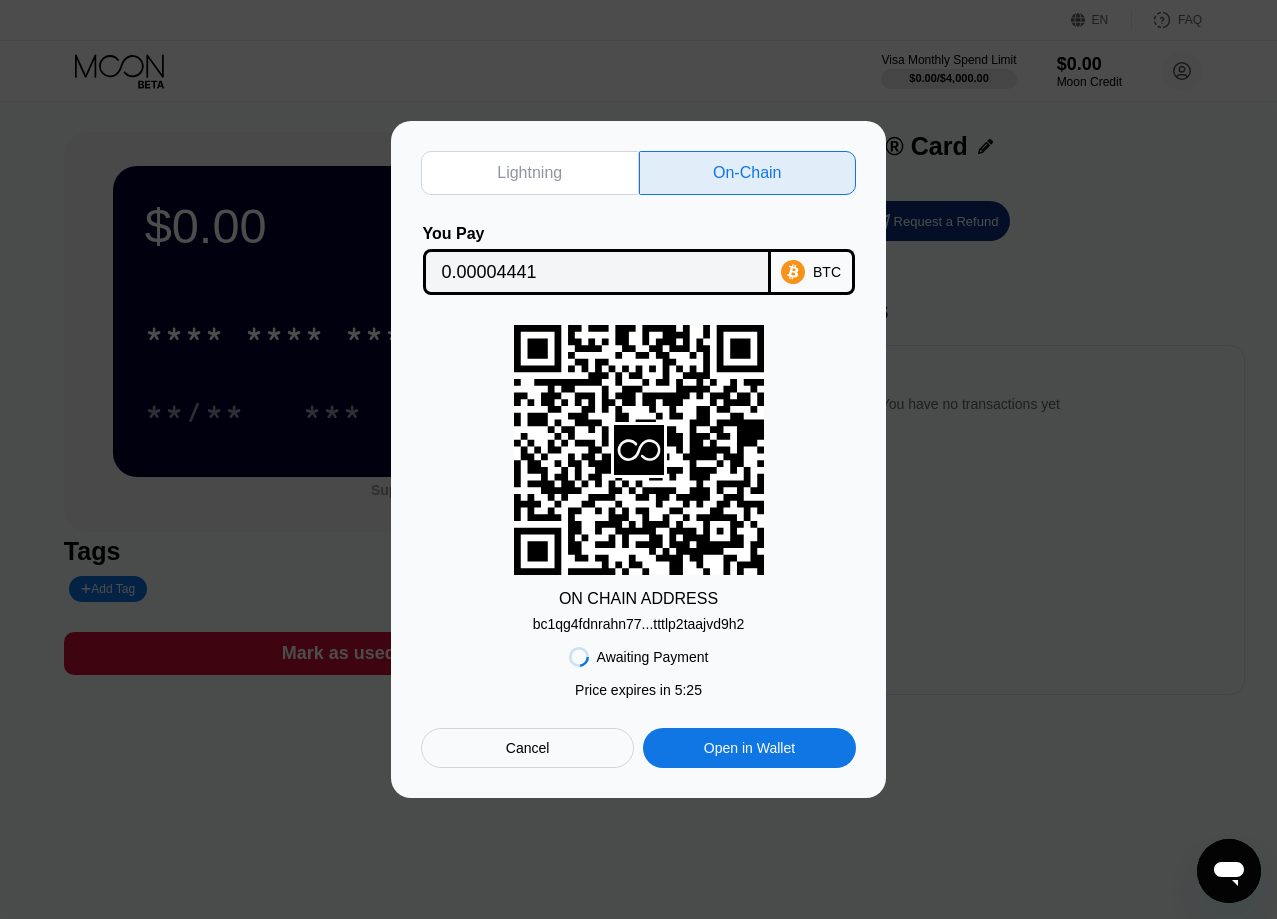 click on "bc1qg4fdnrahn77...tttlp2taajvd9h2" at bounding box center (639, 624) 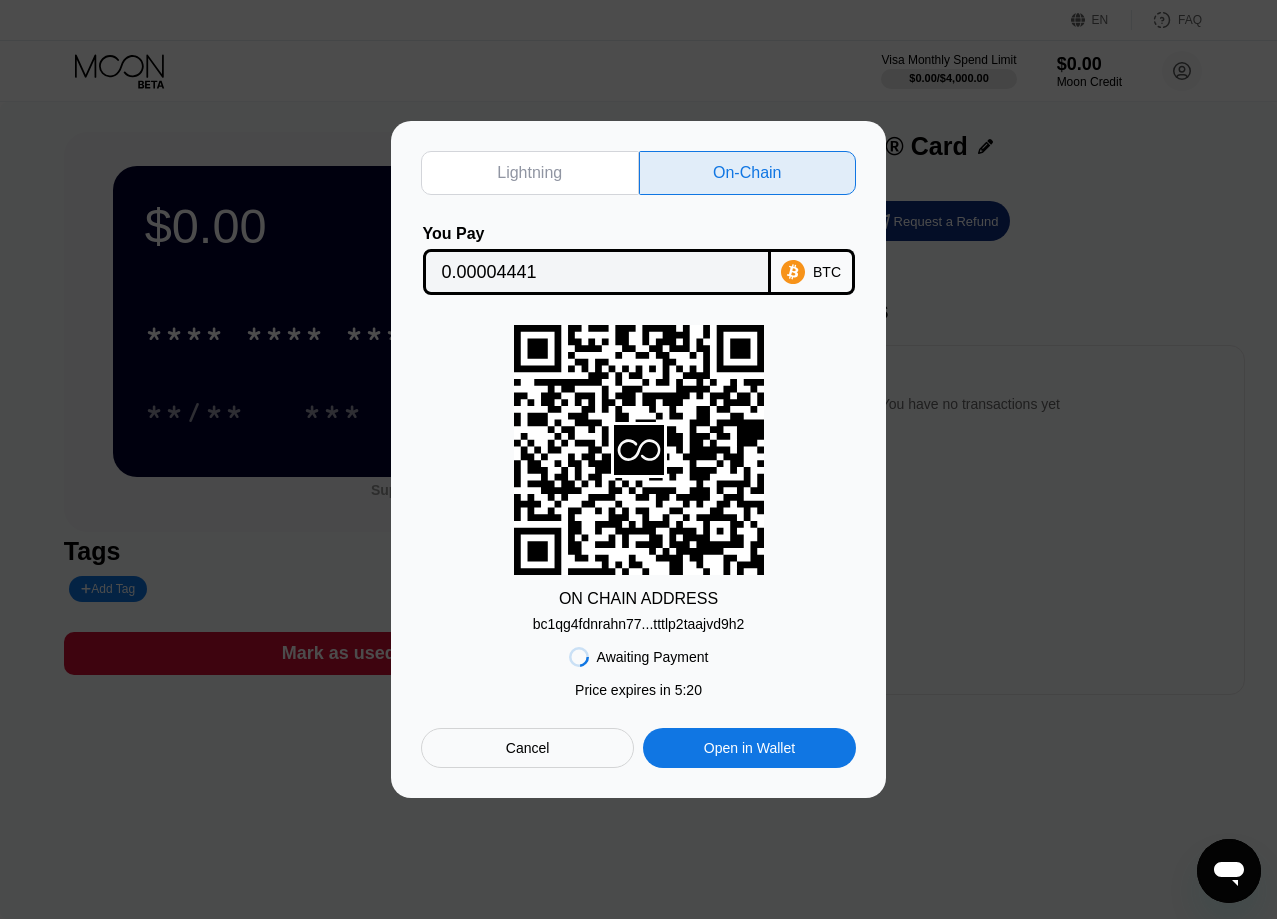 click on "0.00004441" at bounding box center [597, 272] 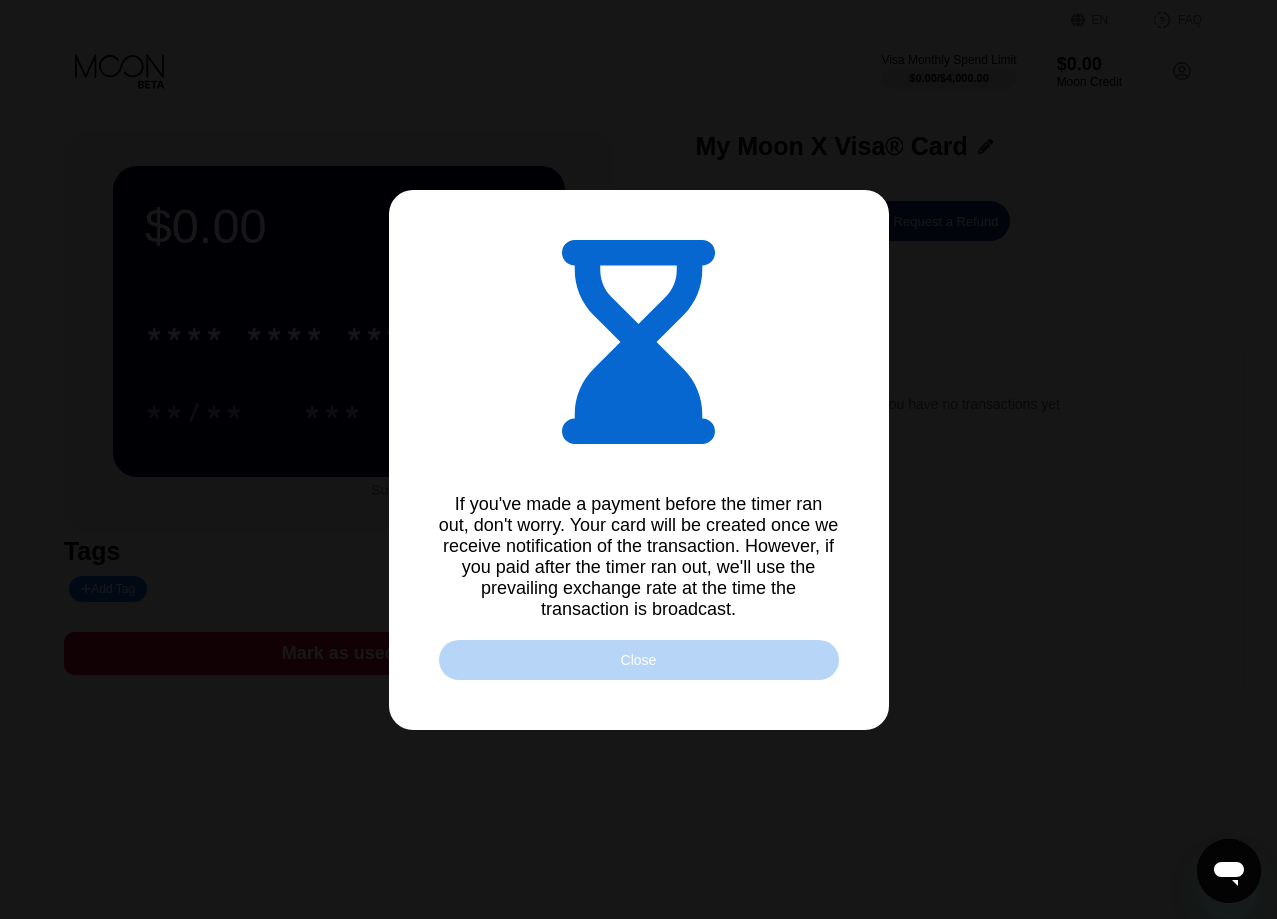 click on "Close" at bounding box center (639, 660) 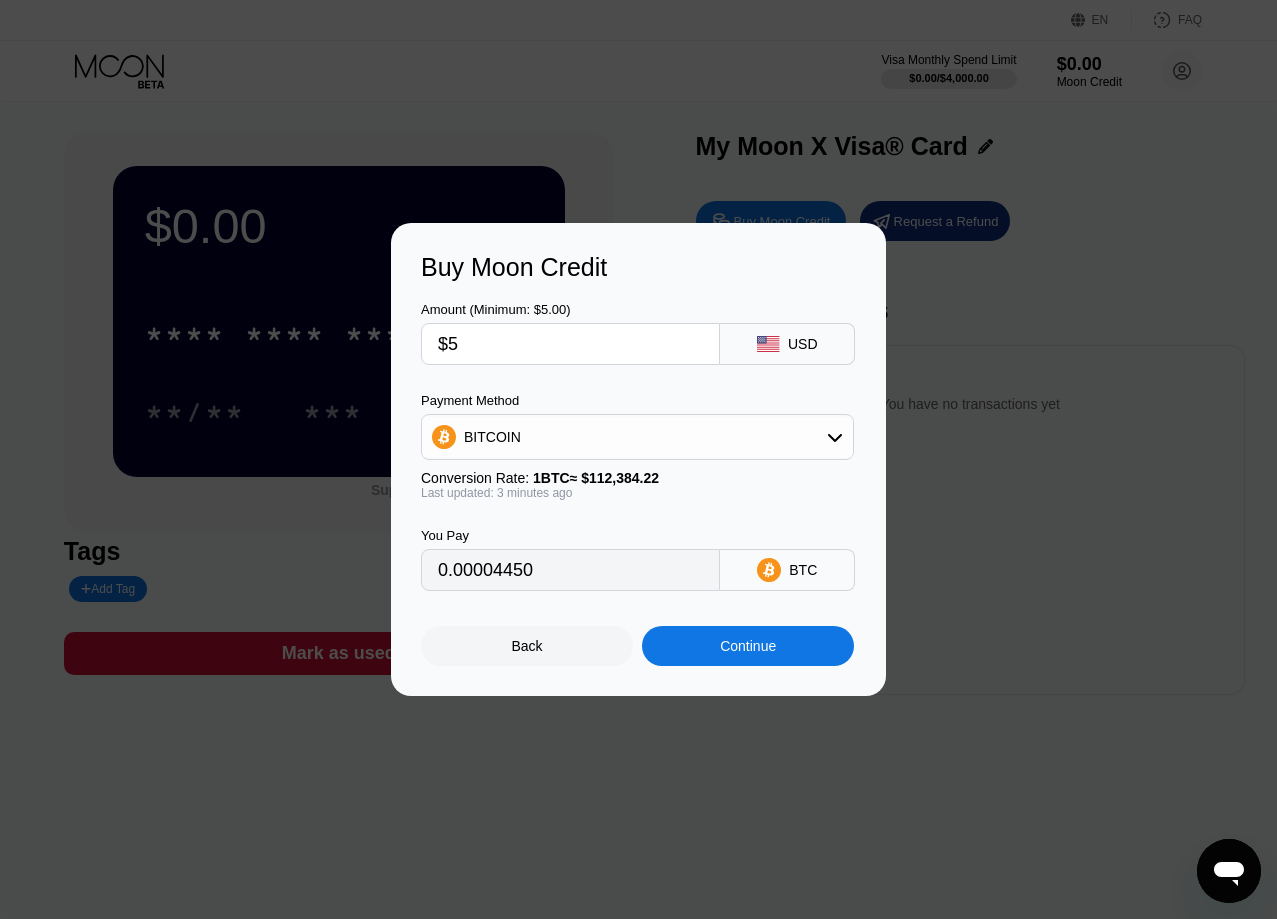 type on "0.00004448" 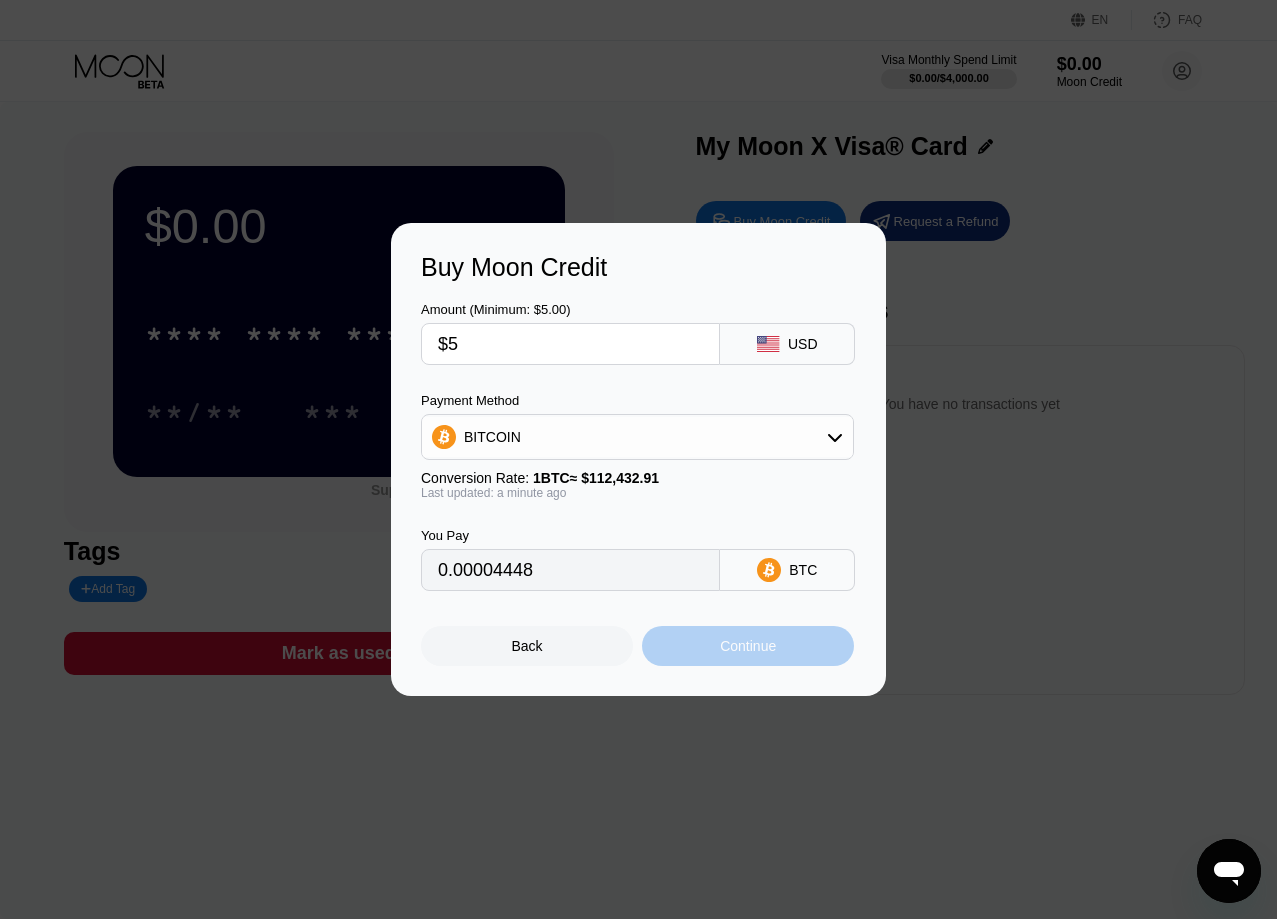 click on "Continue" at bounding box center (748, 646) 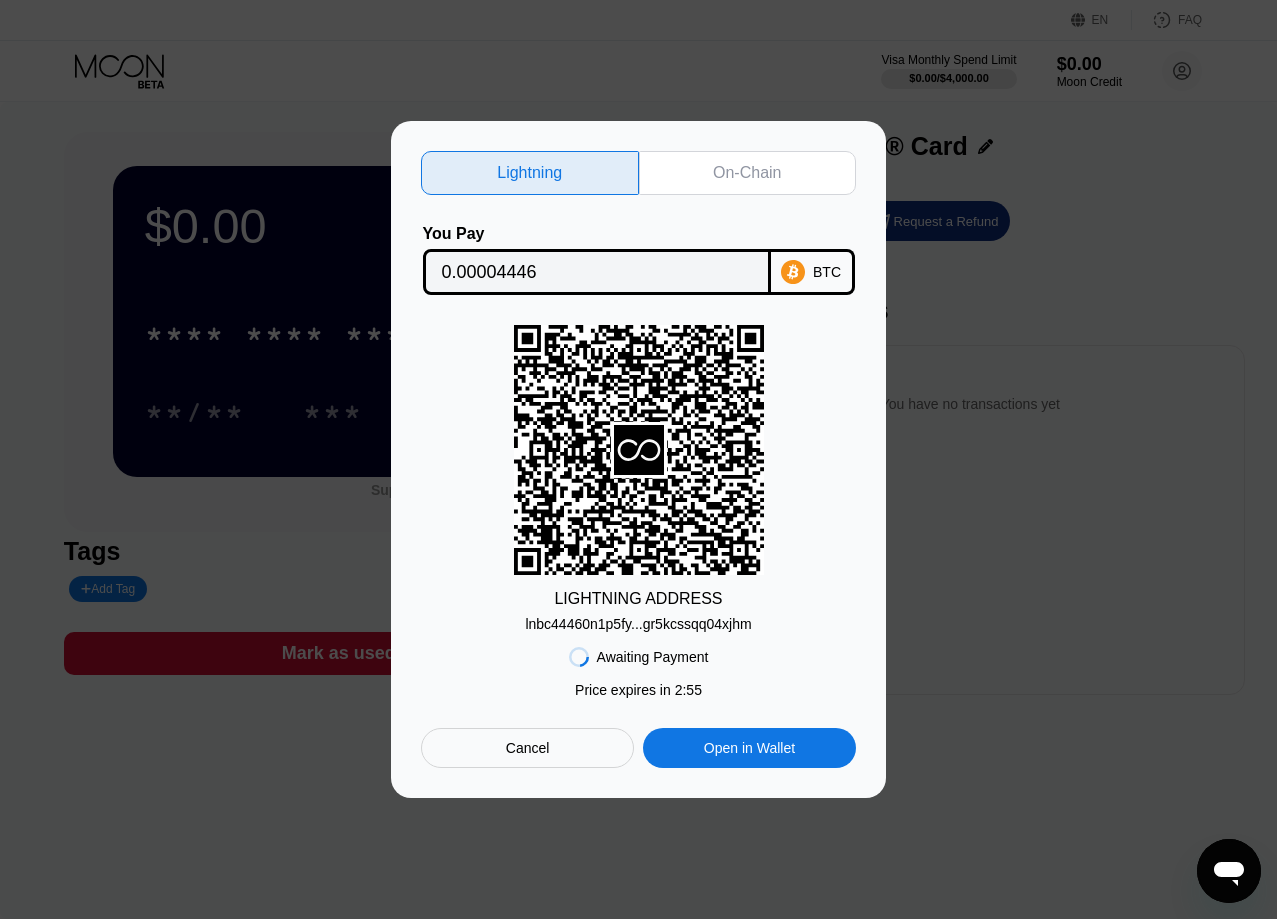 click on "On-Chain" at bounding box center [747, 173] 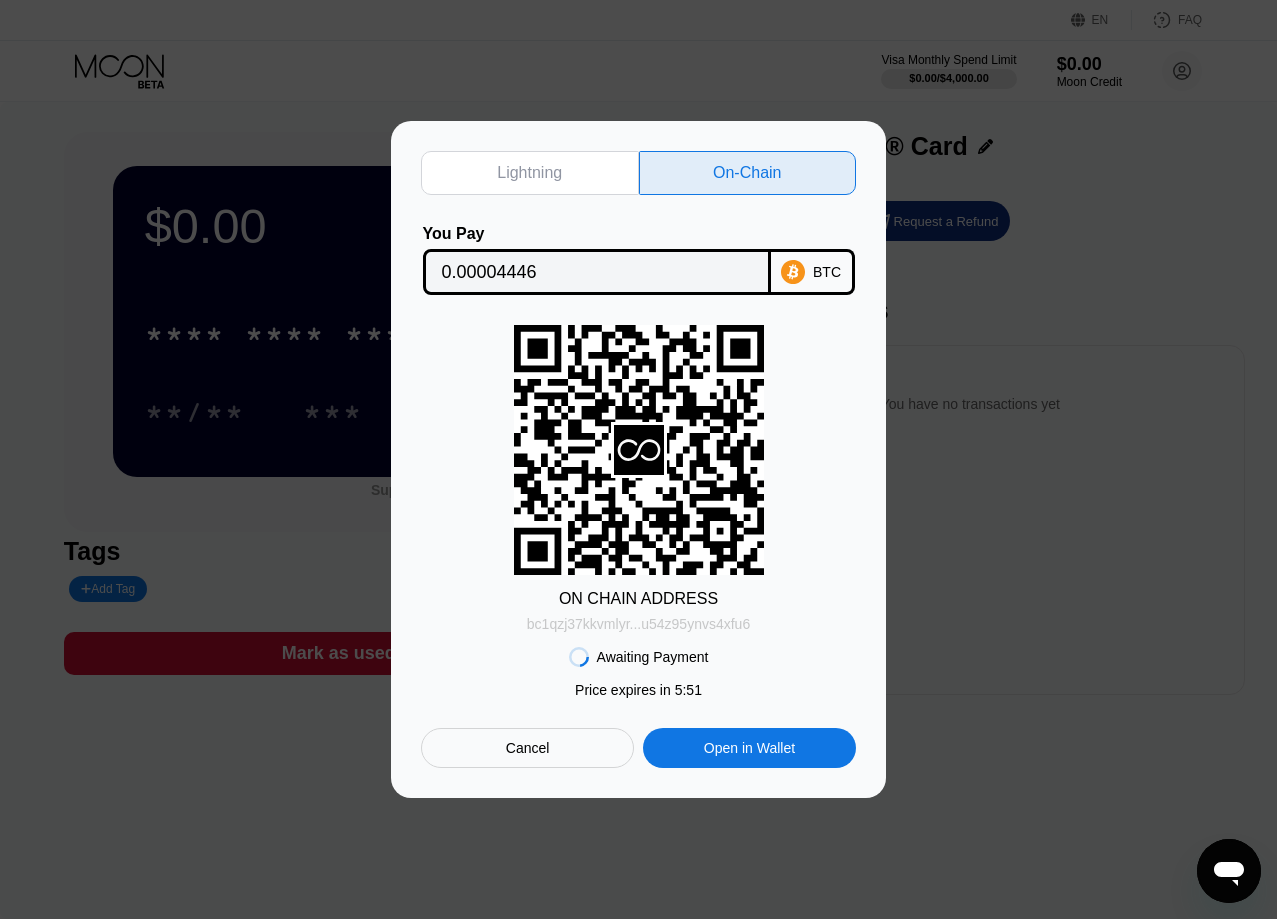 click on "bc1qzj37kkvmlyr...u54z95ynvs4xfu6" at bounding box center (638, 624) 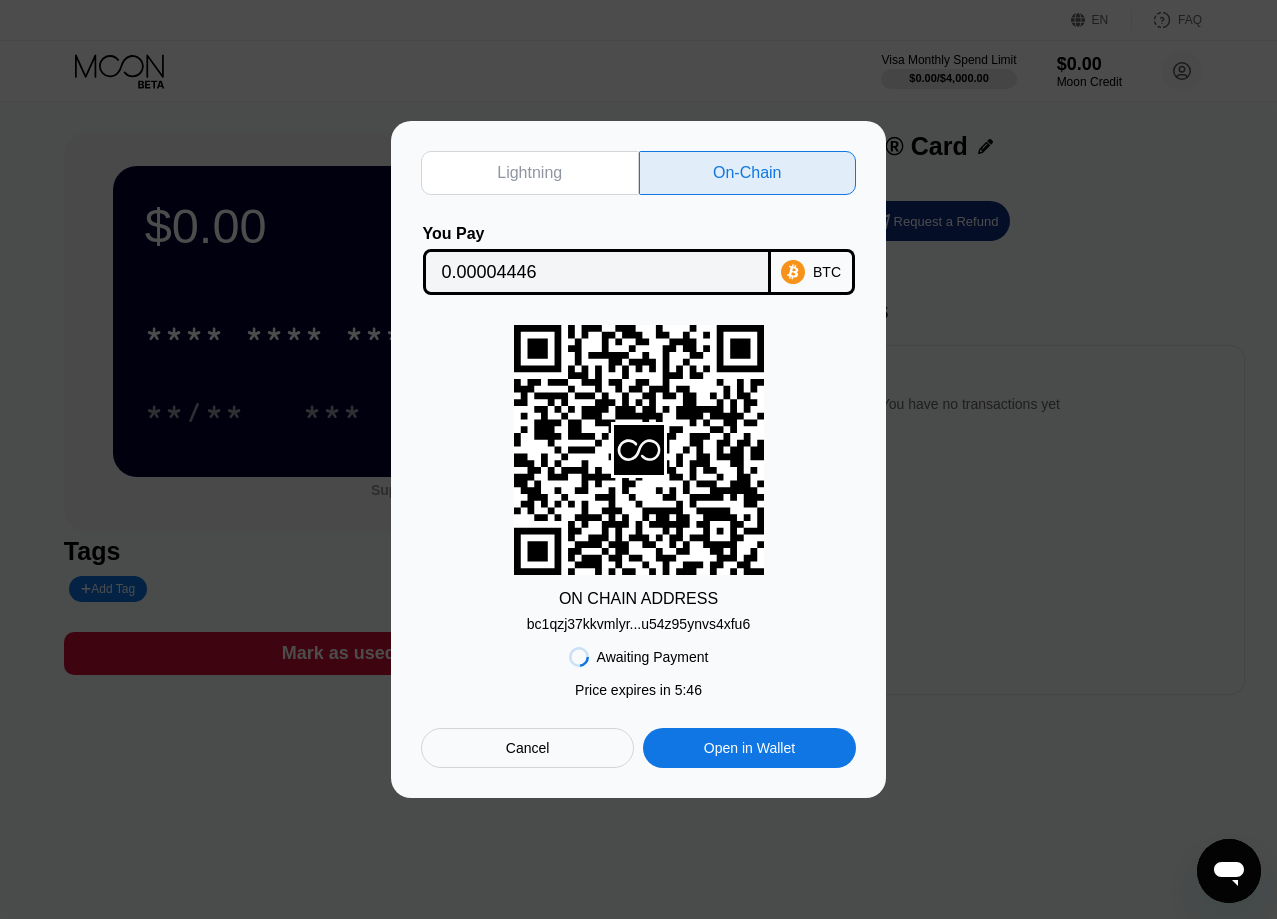 click on "0.00004446" at bounding box center (597, 272) 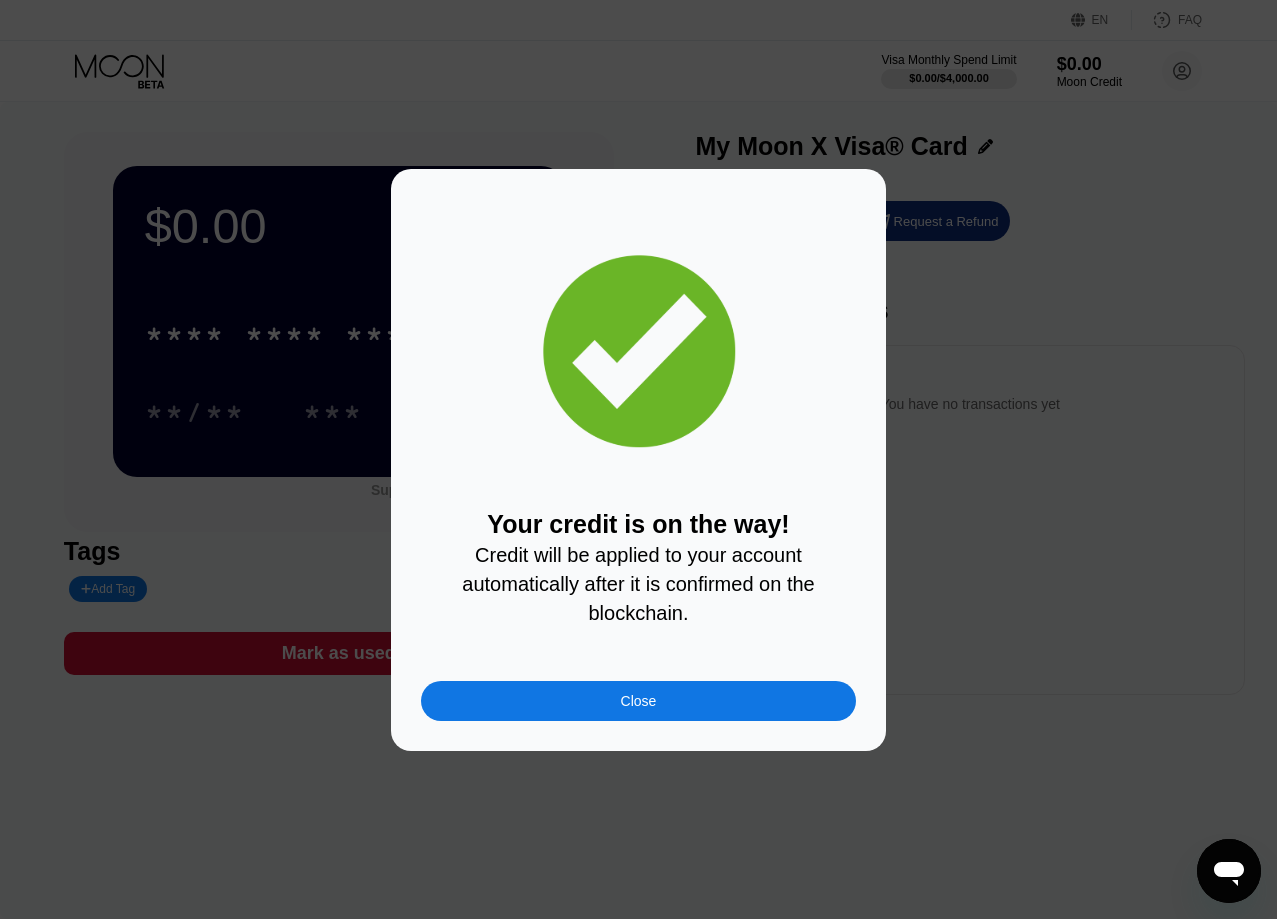 click on "Your credit is on the way! Credit will be applied to your account automatically after it is confirmed on the blockchain. Close" at bounding box center (638, 460) 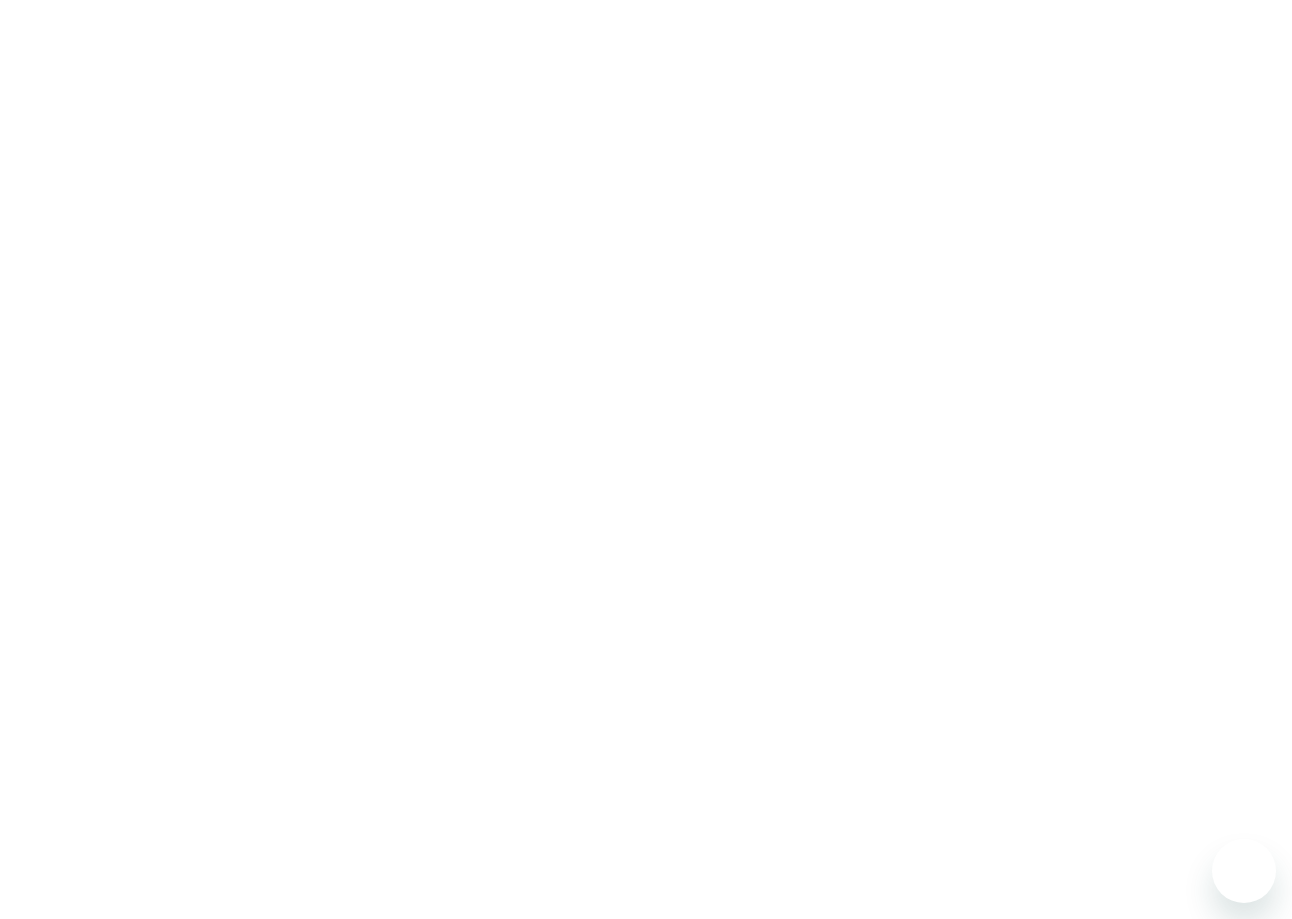 scroll, scrollTop: 0, scrollLeft: 0, axis: both 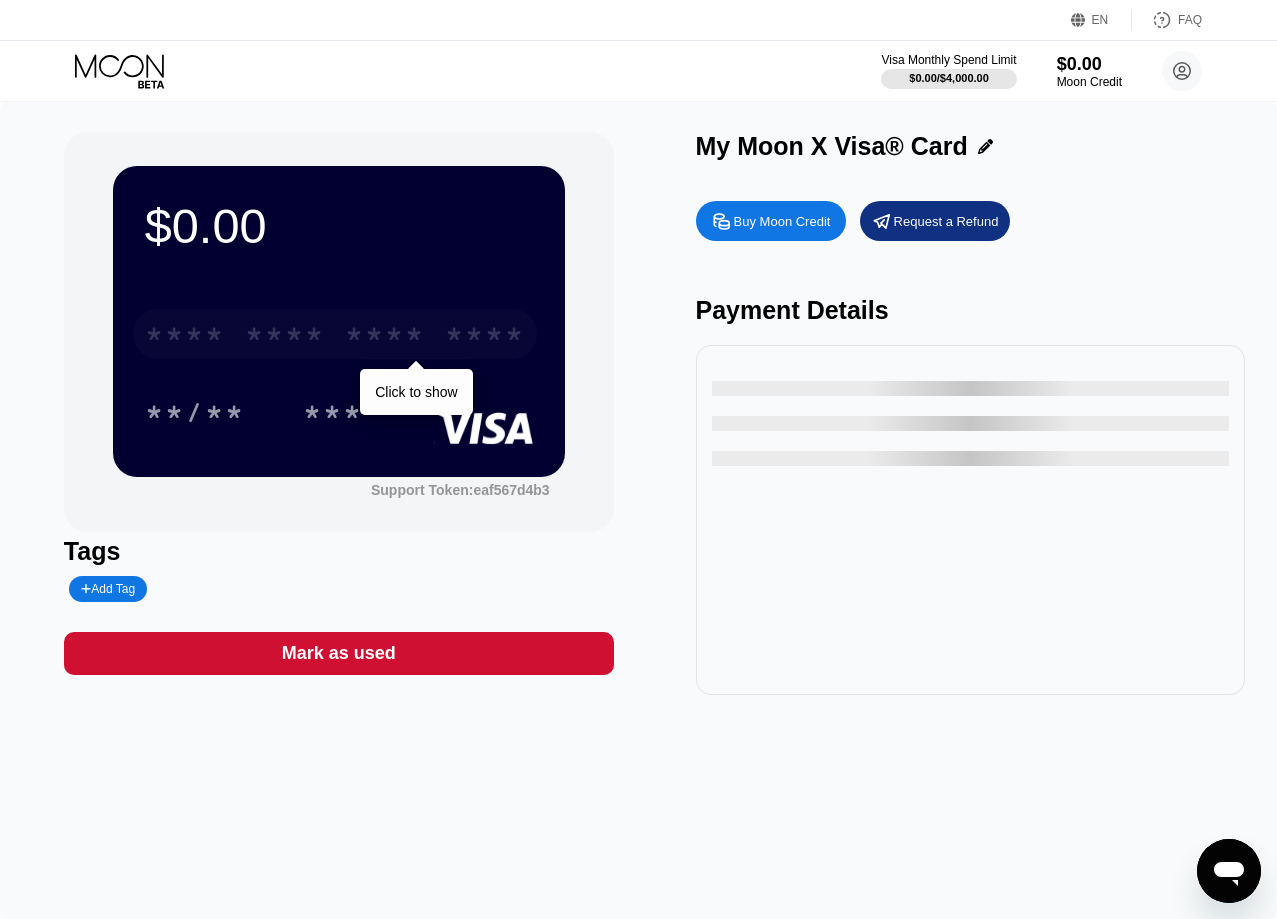 click on "* * * * * * * * * * * * ****" at bounding box center [335, 334] 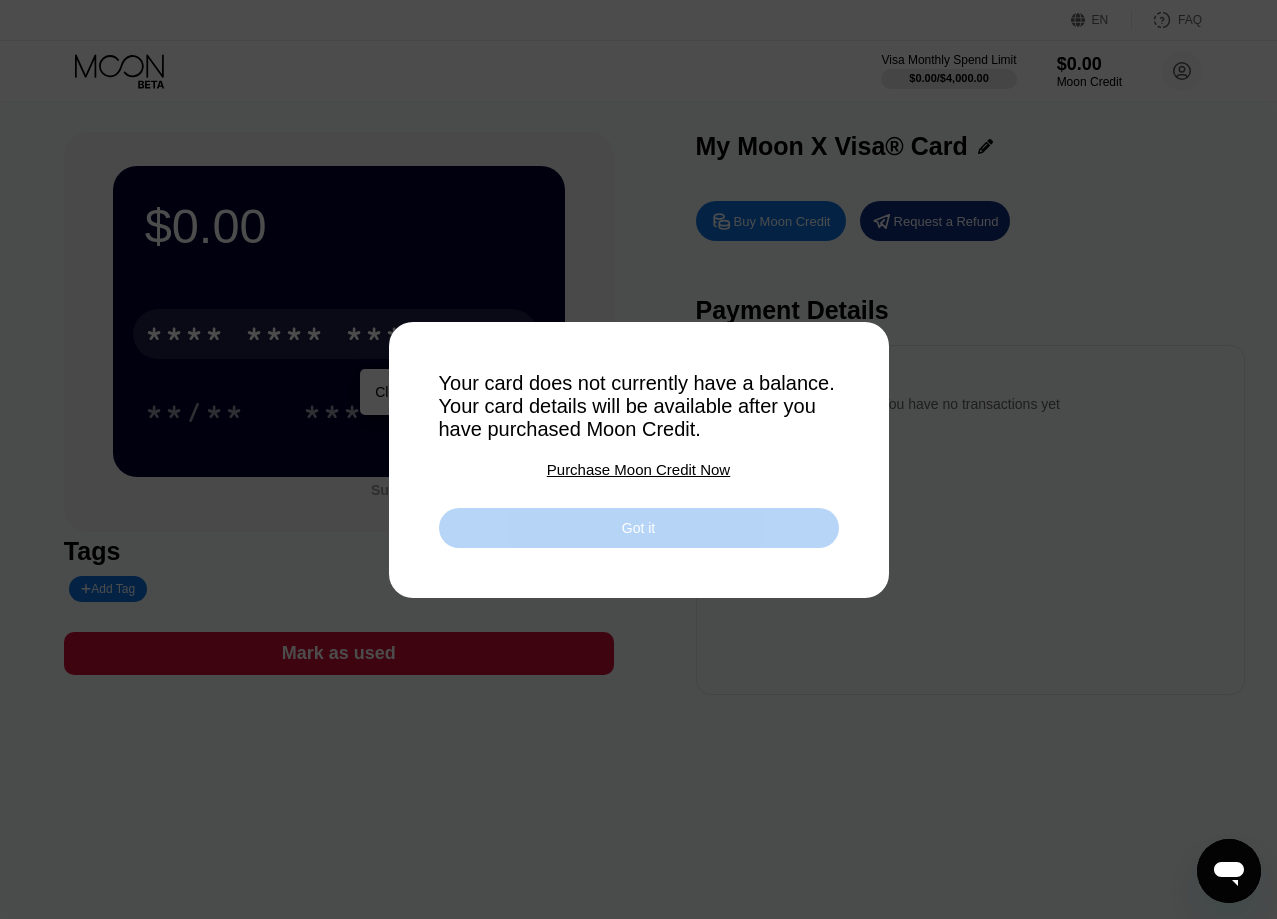 click on "Got it" at bounding box center (639, 528) 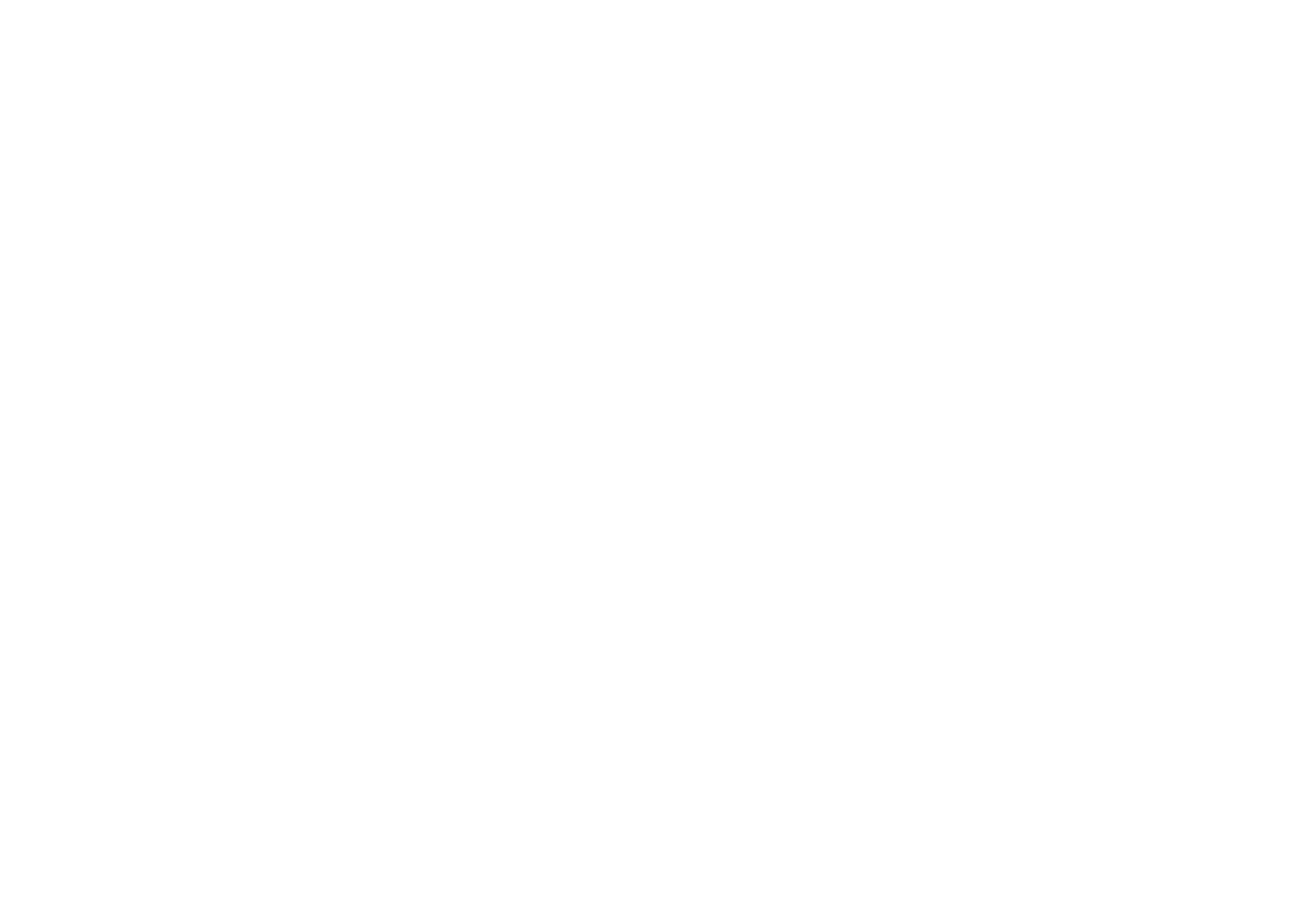 scroll, scrollTop: 0, scrollLeft: 0, axis: both 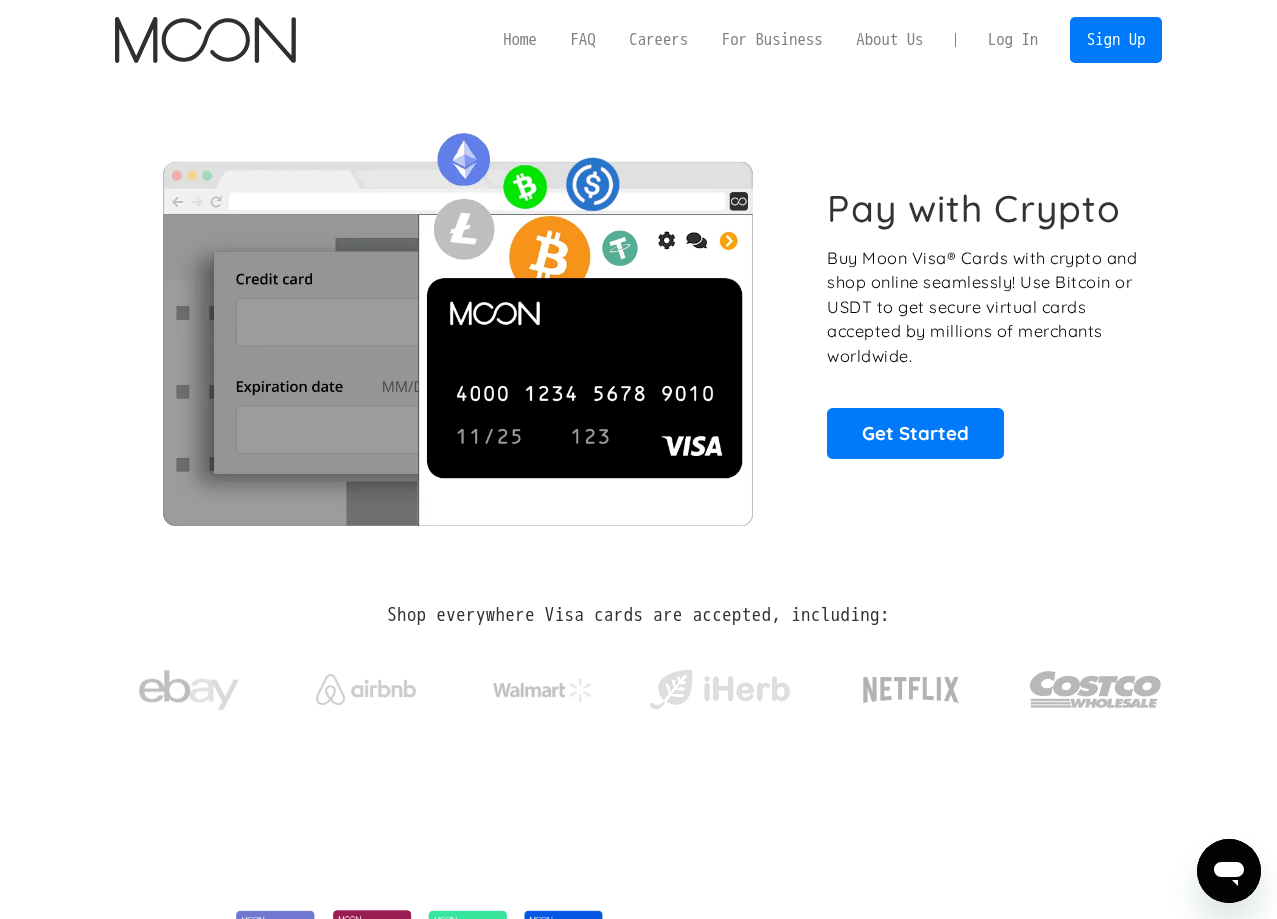 click on "Pay with Crypto Buy Moon Visa® Cards with crypto and shop online seamlessly! Use Bitcoin or USDT to get secure virtual cards accepted by millions of merchants worldwide. Get Started" at bounding box center (638, 322) 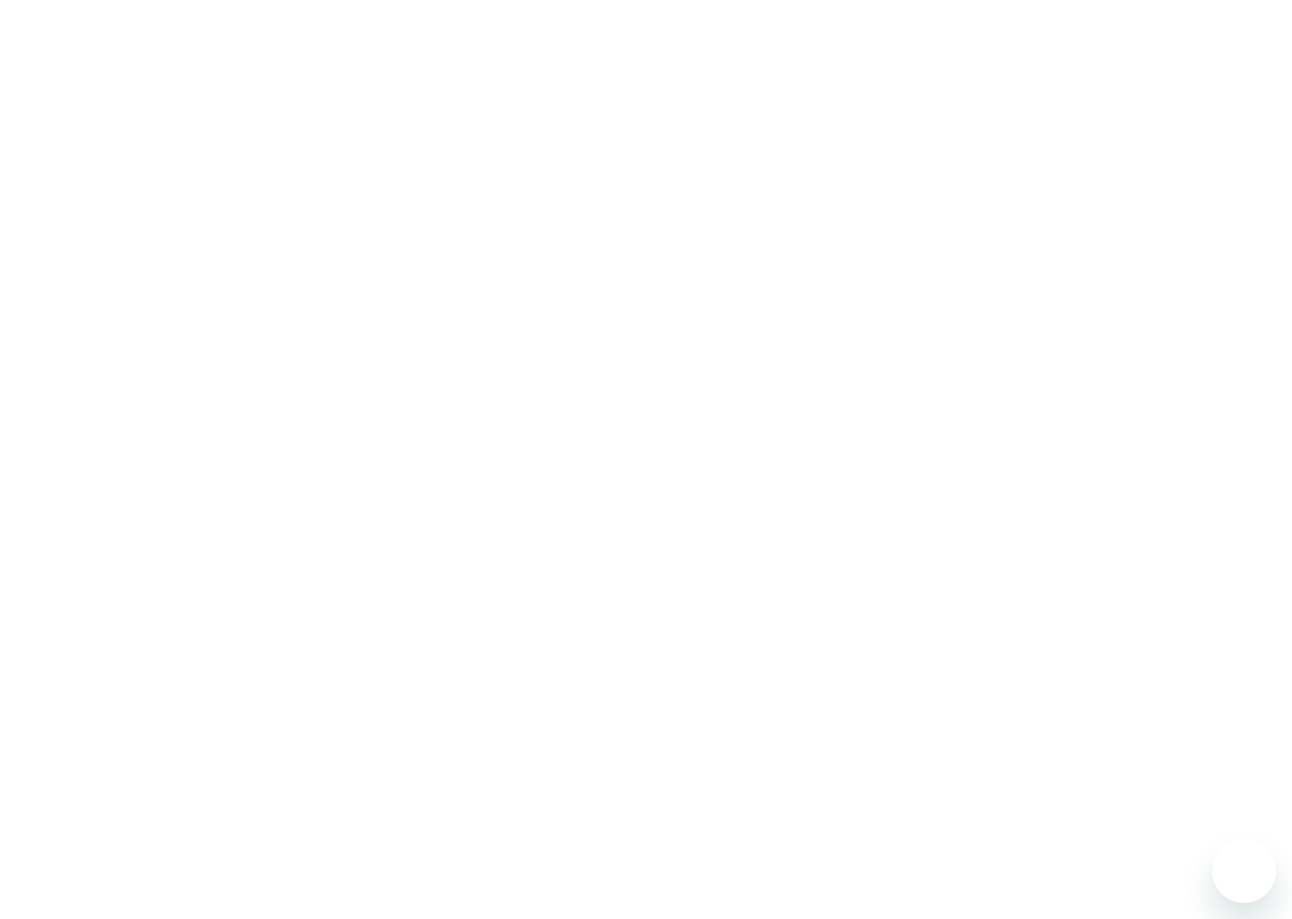 scroll, scrollTop: 0, scrollLeft: 0, axis: both 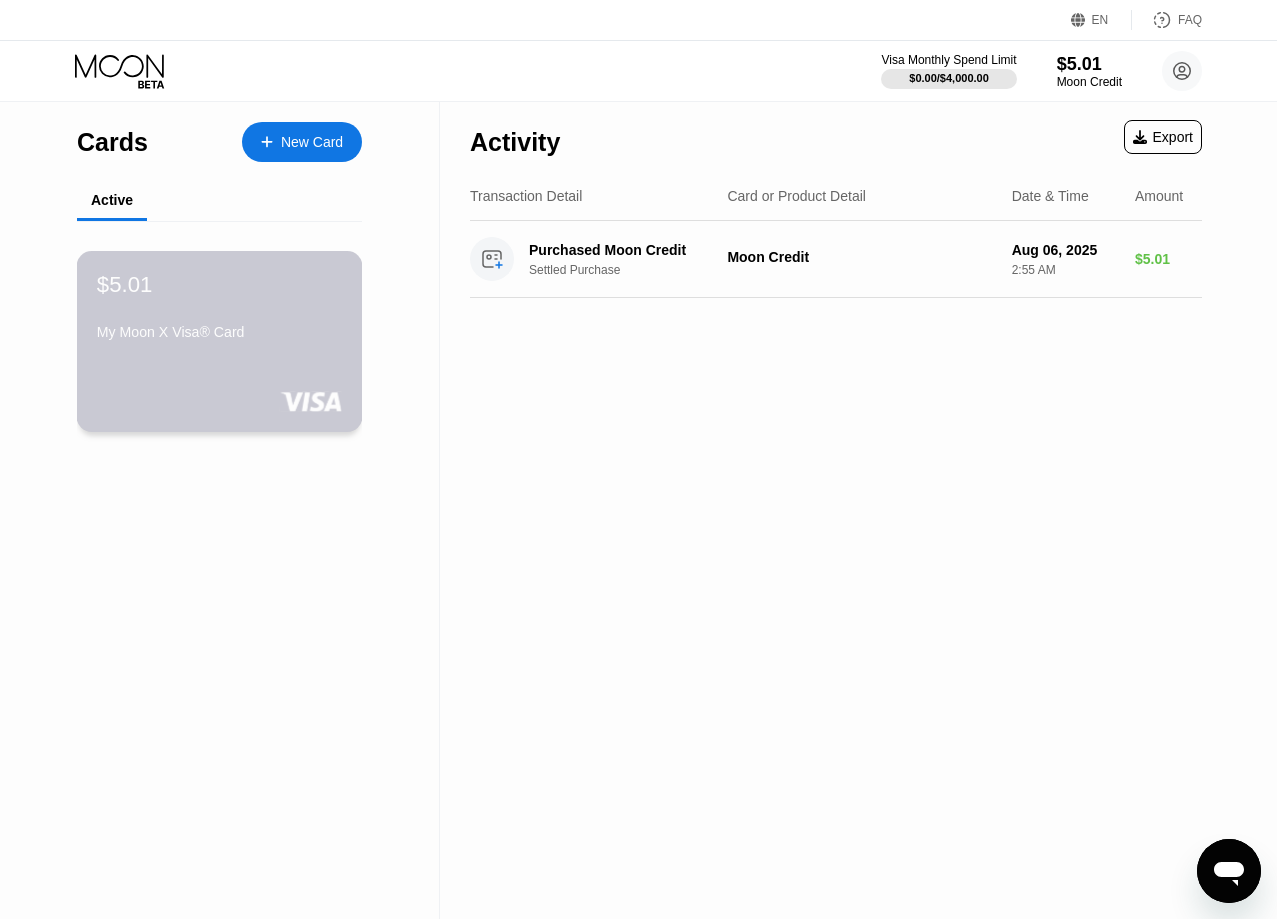 click on "$5.01 My Moon X Visa® Card" at bounding box center [220, 341] 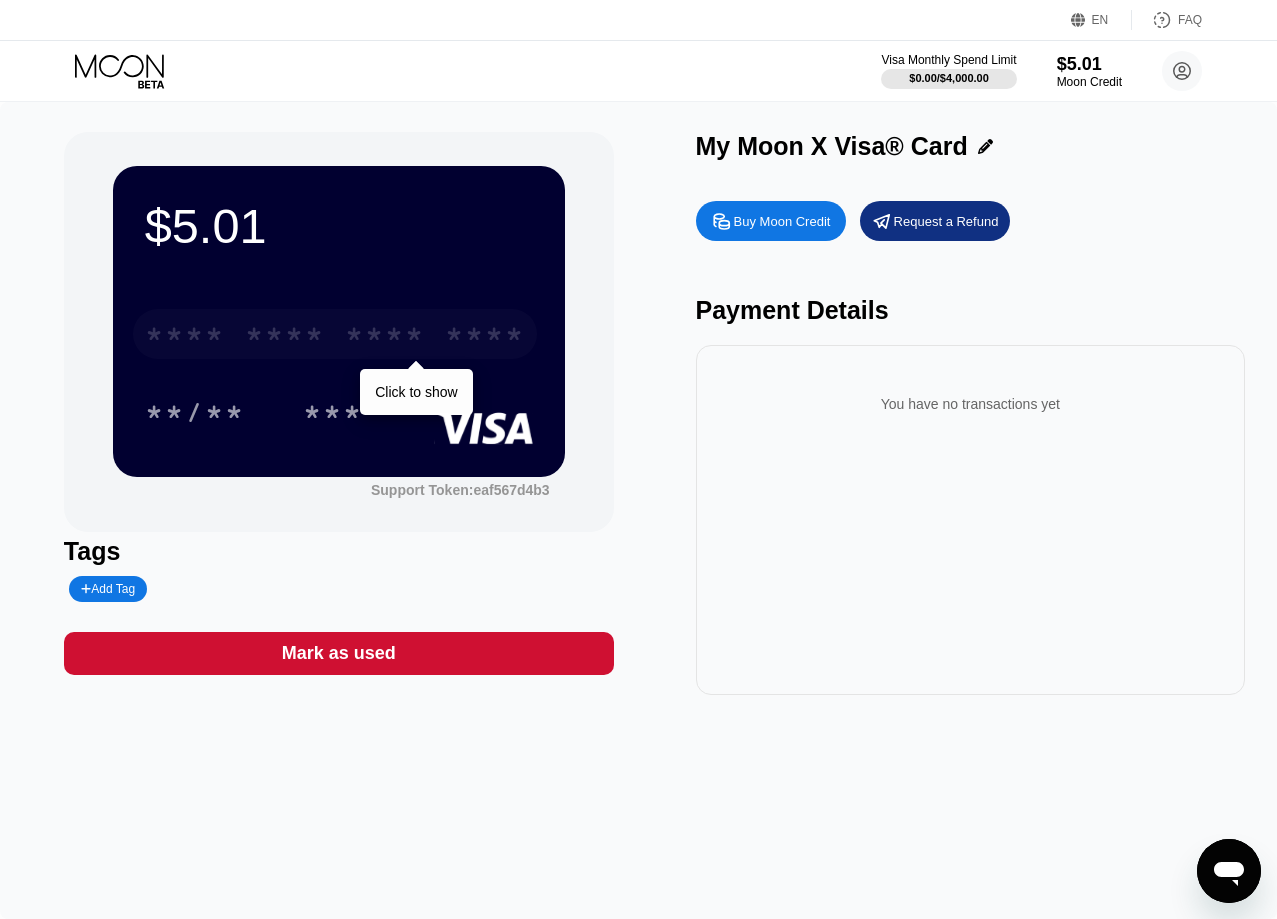 click on "* * * *" at bounding box center (385, 337) 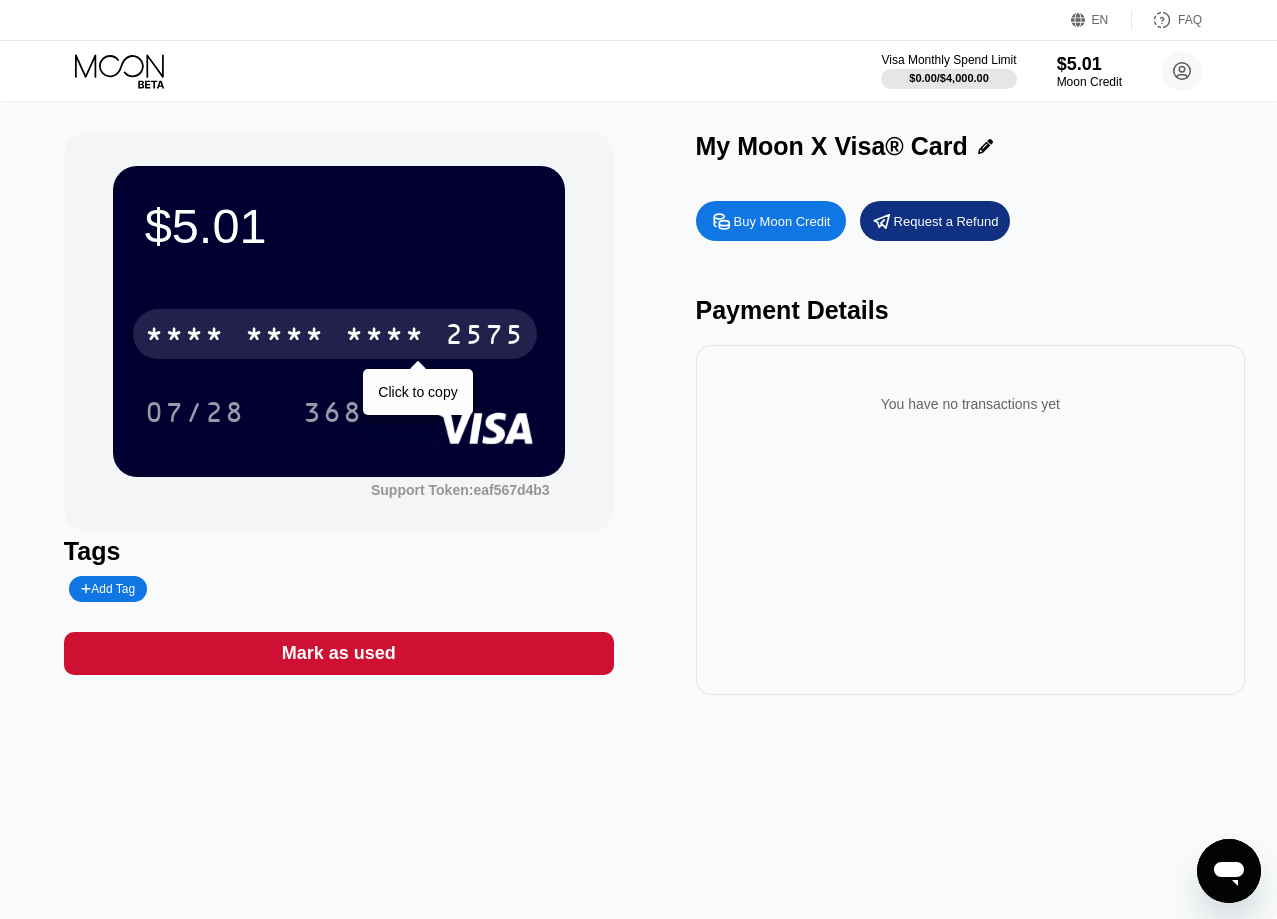 click on "* * * *" at bounding box center (385, 337) 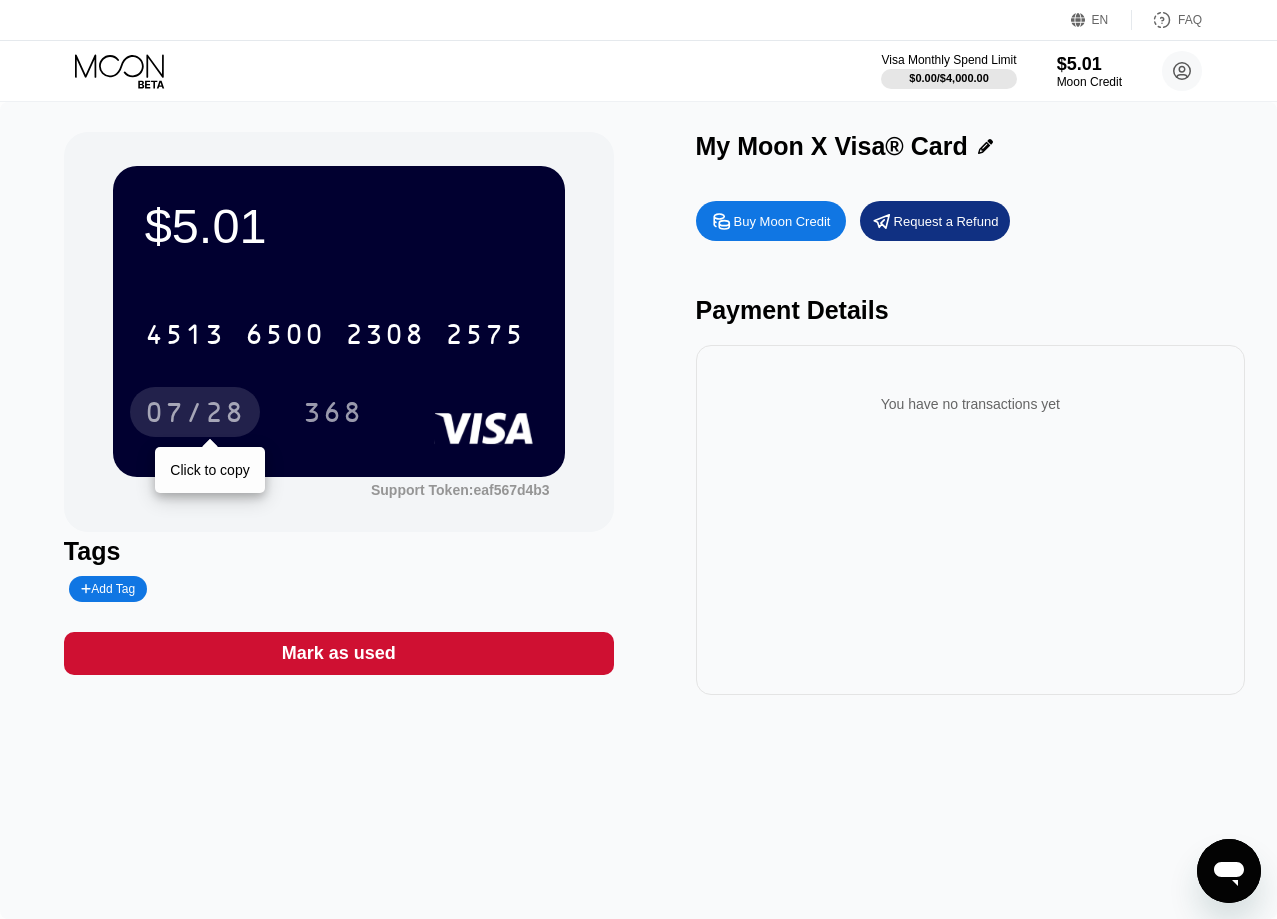 click on "07/28" at bounding box center (195, 415) 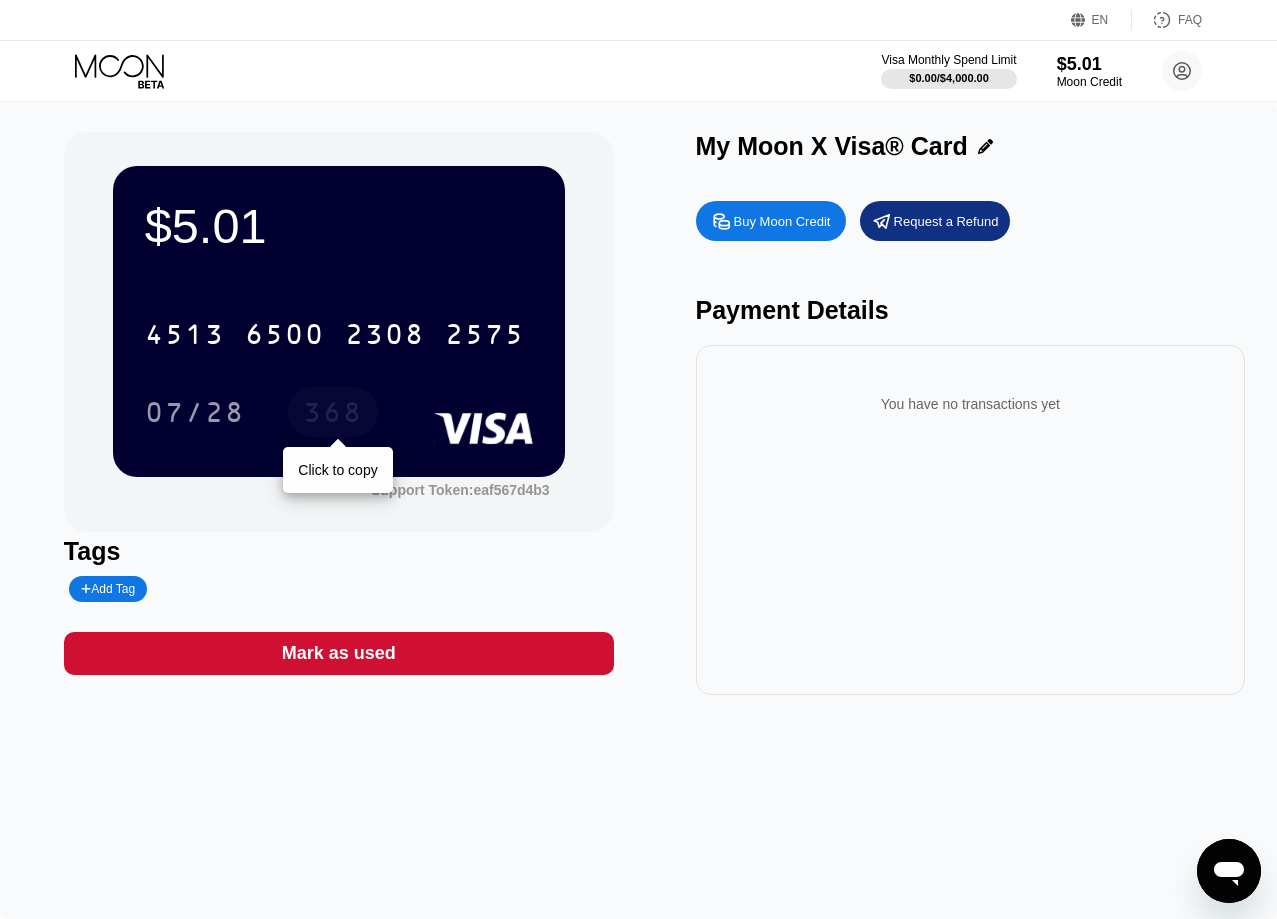 click on "368" at bounding box center [333, 415] 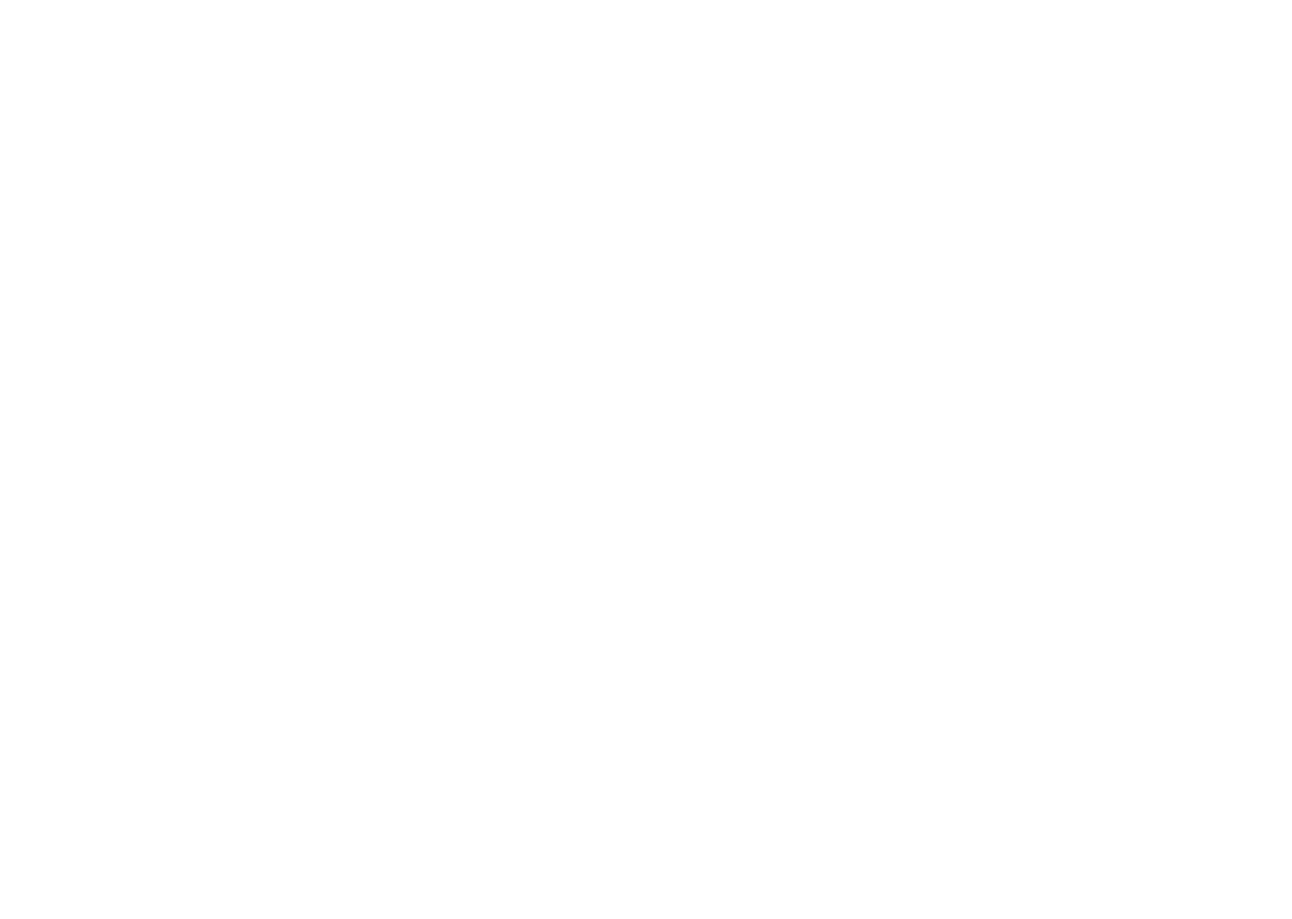 scroll, scrollTop: 0, scrollLeft: 0, axis: both 